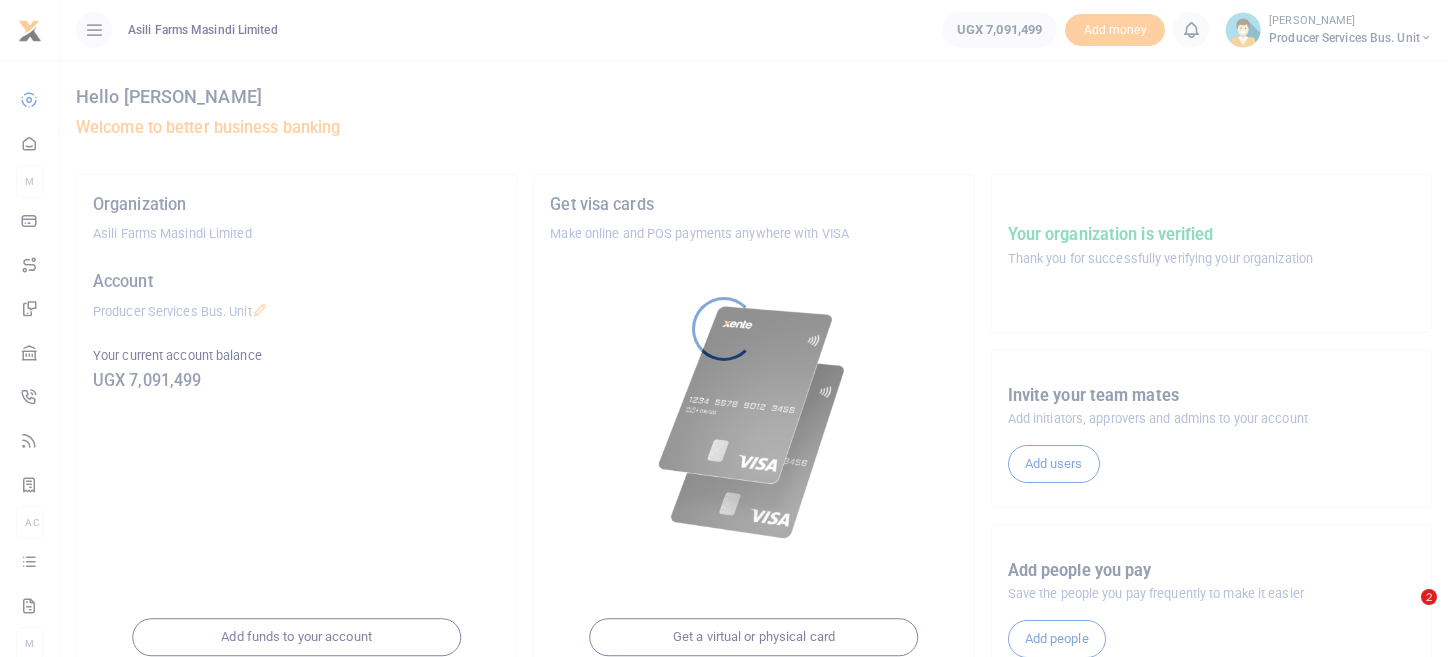 scroll, scrollTop: 0, scrollLeft: 0, axis: both 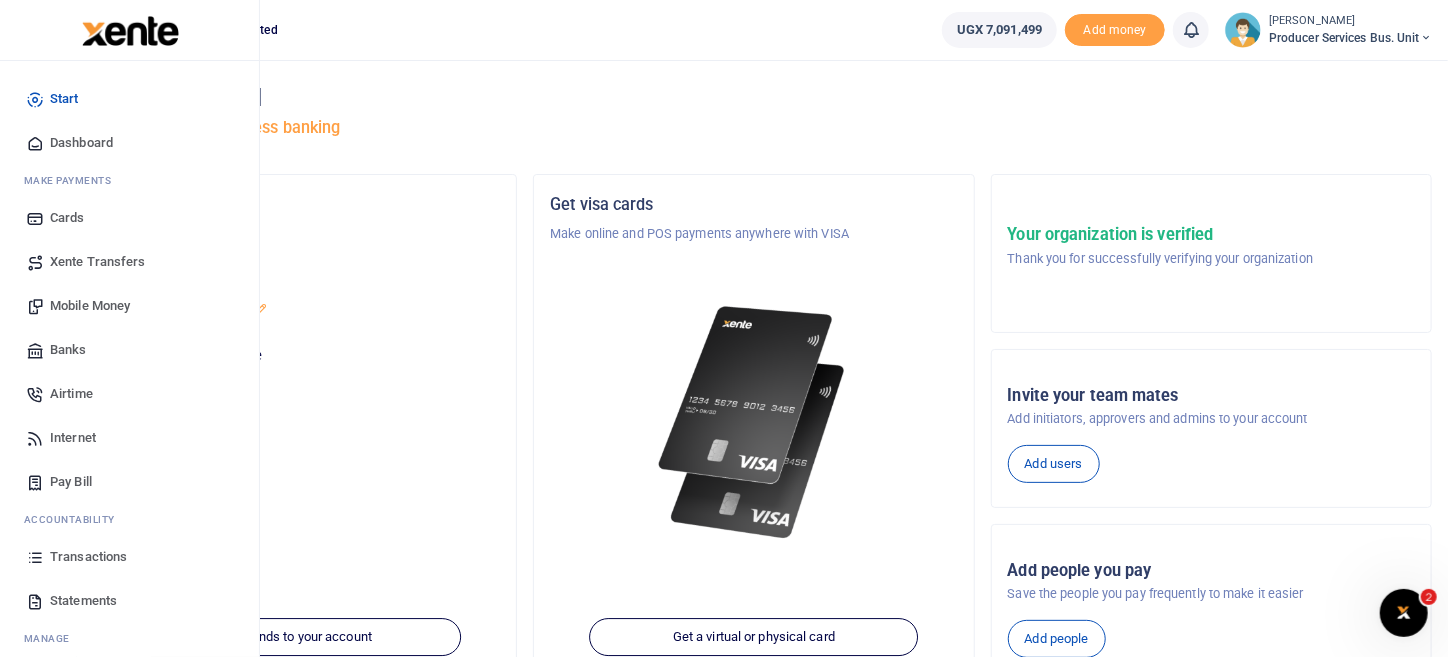 click on "Transactions" at bounding box center (88, 557) 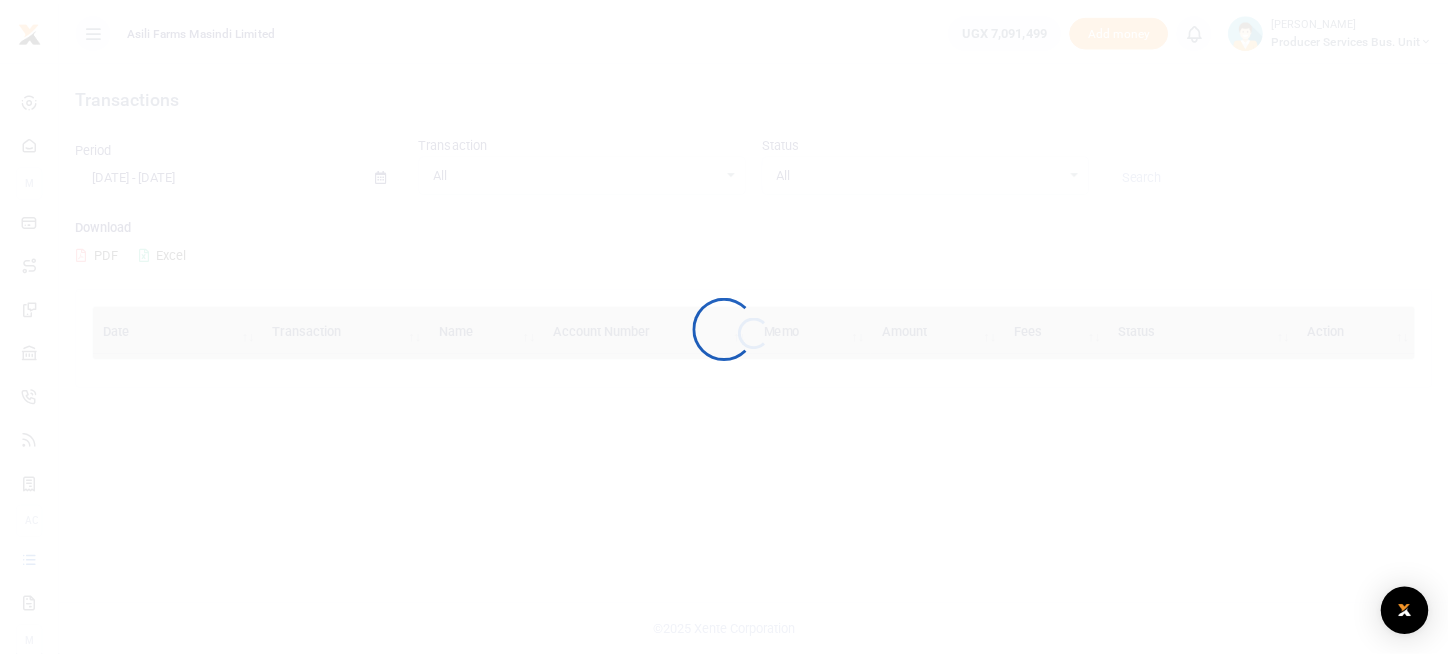 scroll, scrollTop: 0, scrollLeft: 0, axis: both 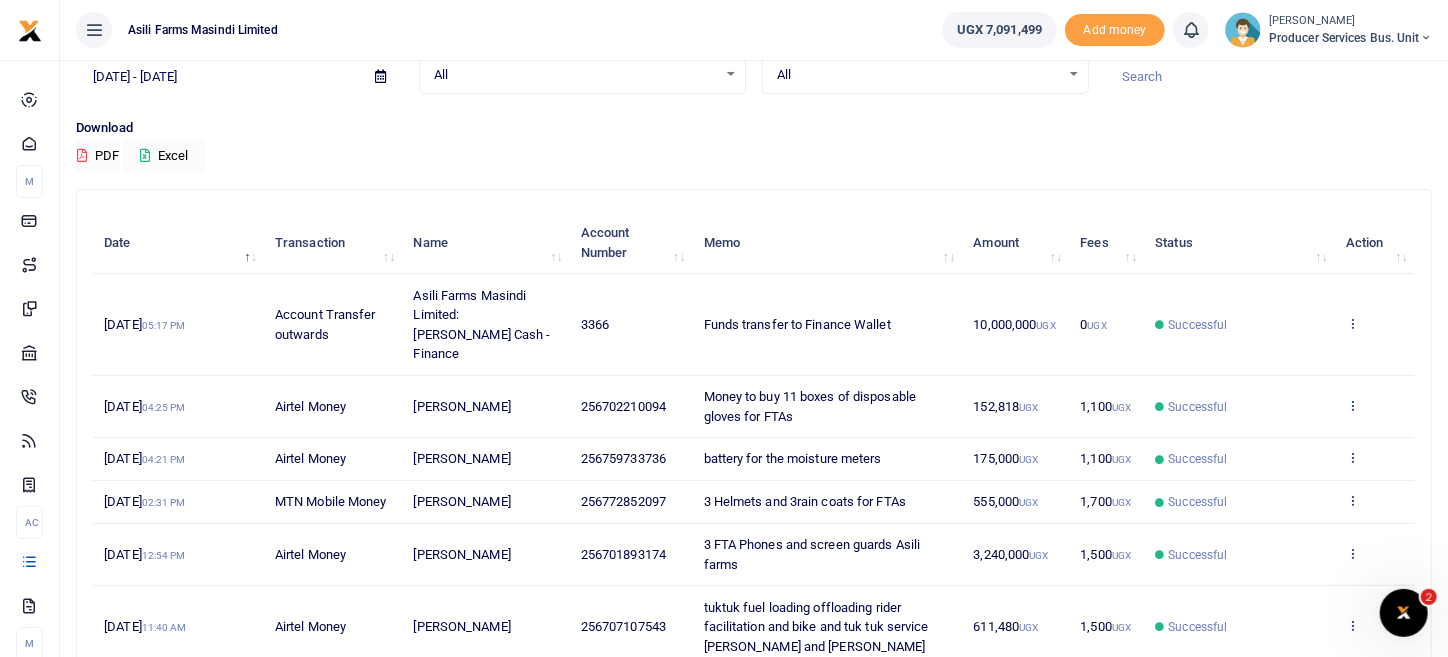 click at bounding box center [1352, 405] 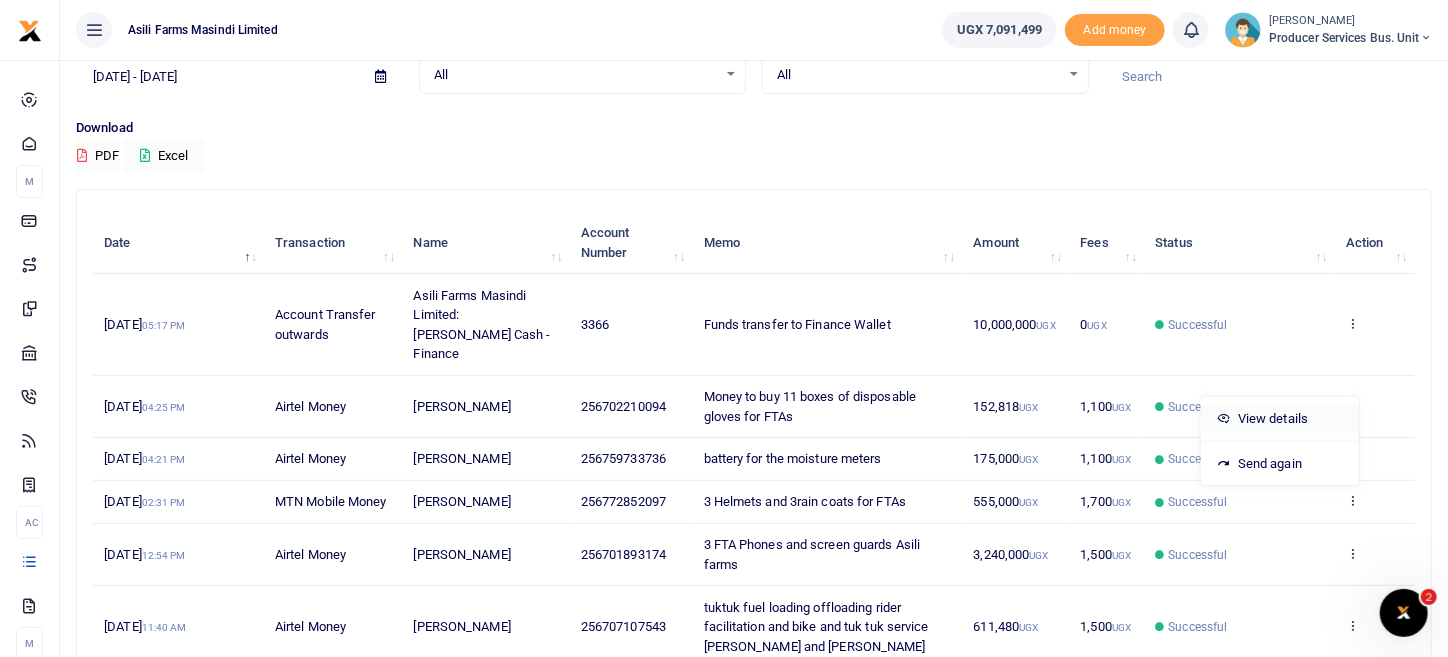 click on "View details" at bounding box center [1280, 419] 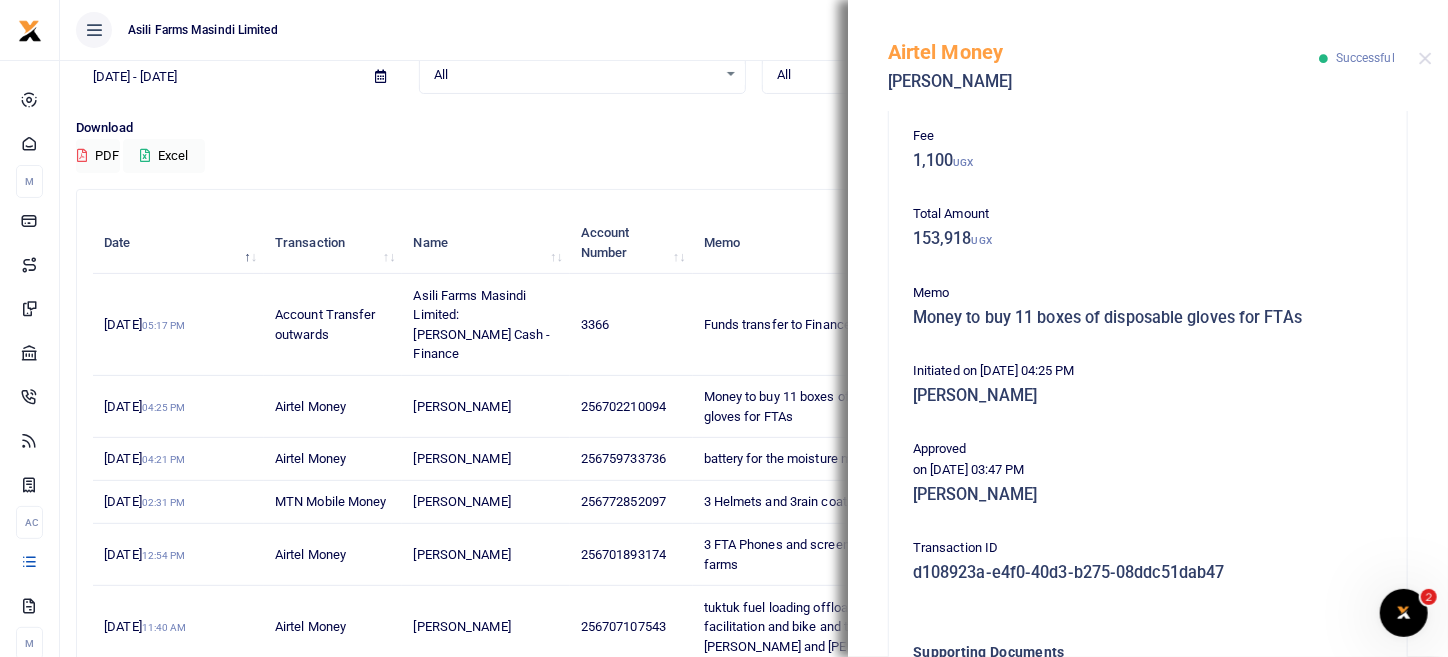 scroll, scrollTop: 568, scrollLeft: 0, axis: vertical 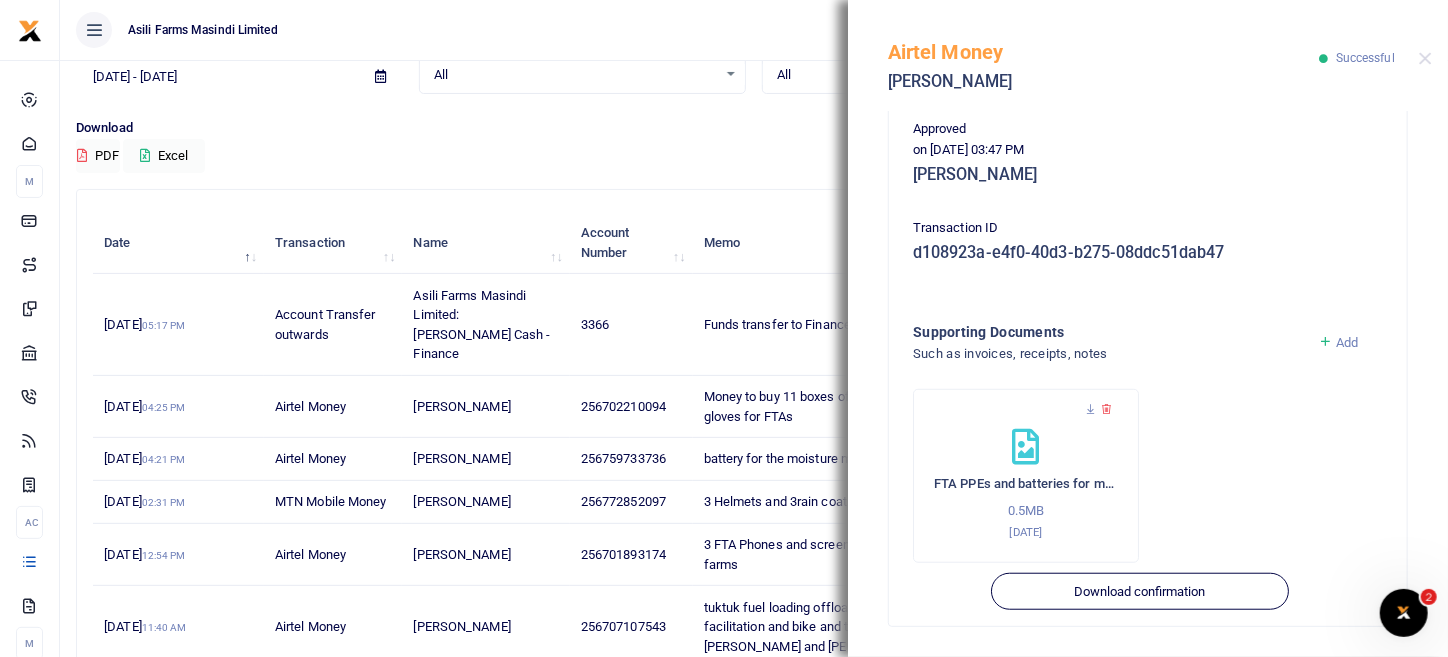click on "Add" at bounding box center [1350, 355] 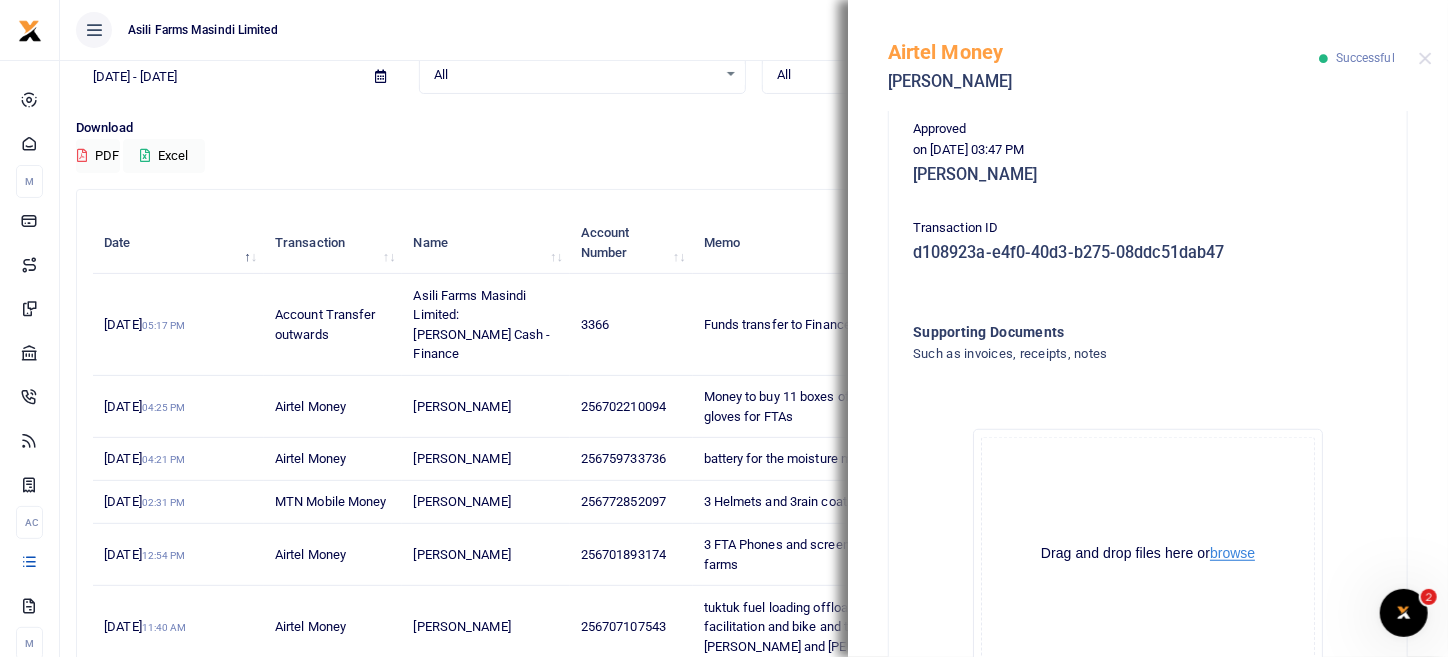 click on "browse" at bounding box center (1232, 553) 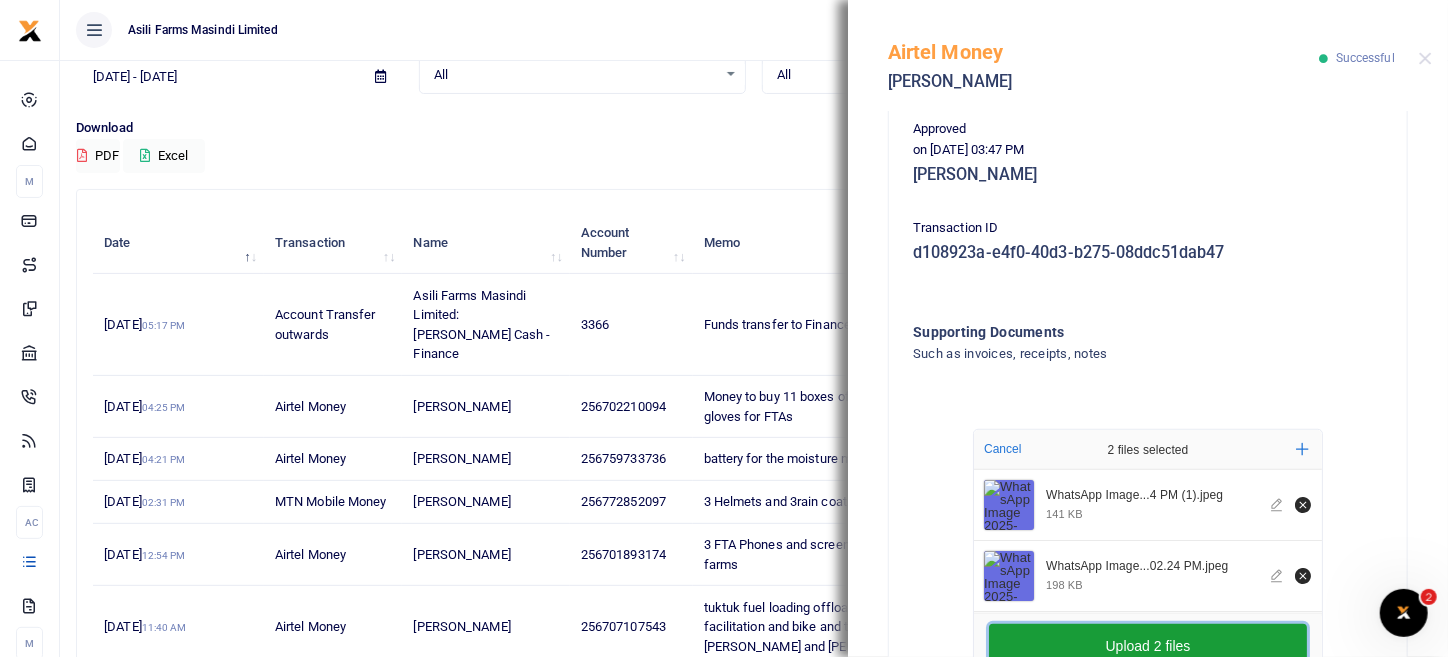 click on "Upload 2 files" at bounding box center (1148, 646) 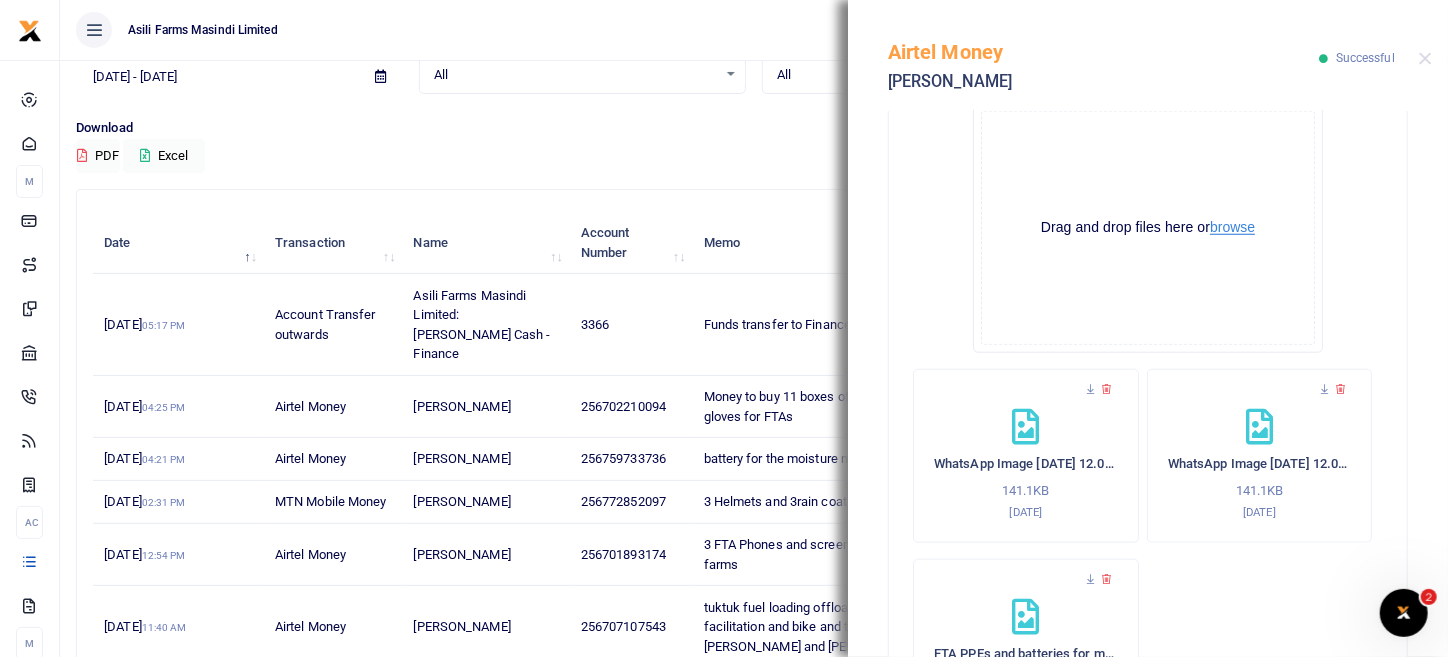 scroll, scrollTop: 1064, scrollLeft: 0, axis: vertical 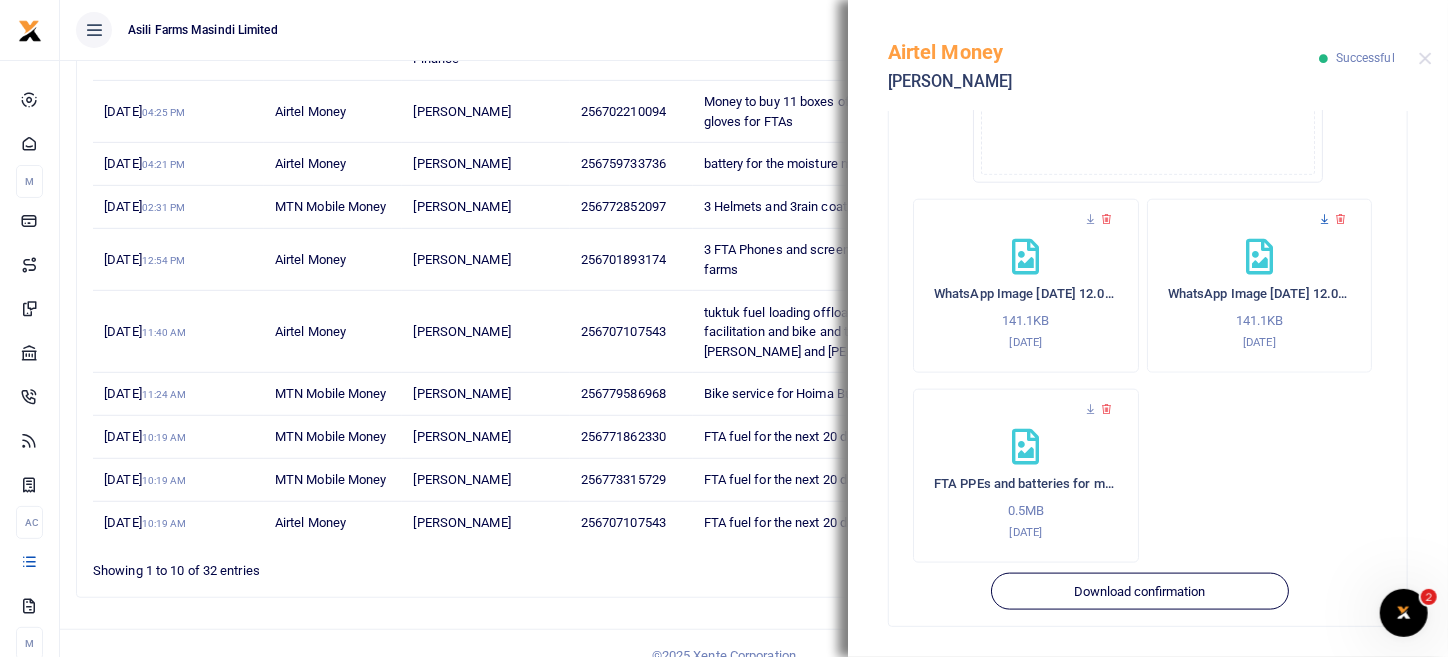 click at bounding box center (1324, 219) 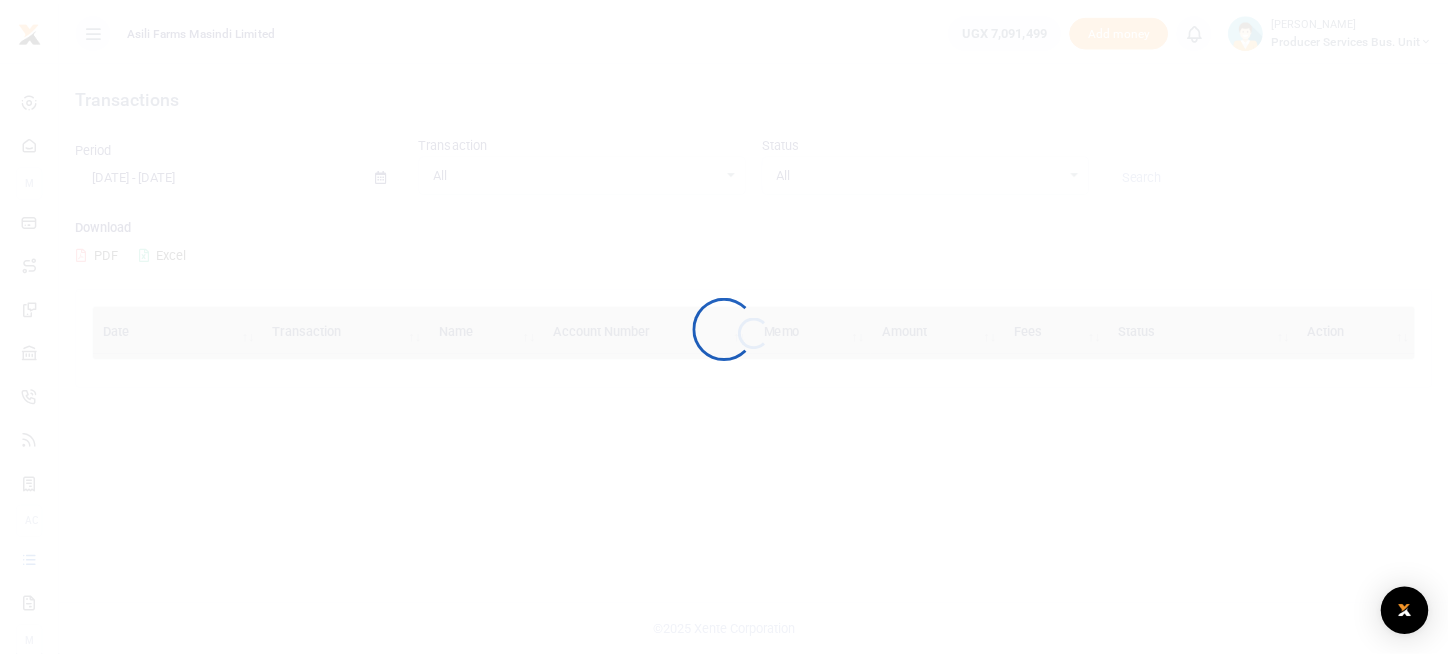 scroll, scrollTop: 0, scrollLeft: 0, axis: both 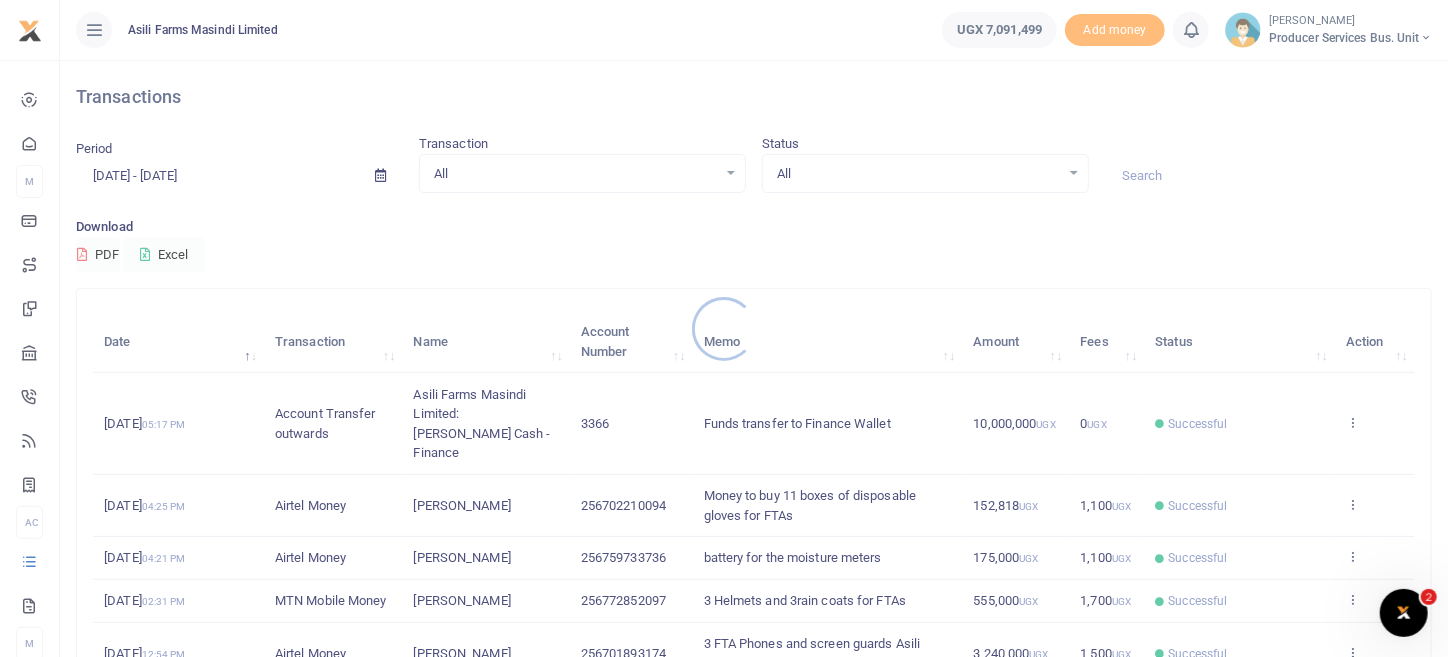 click at bounding box center [724, 328] 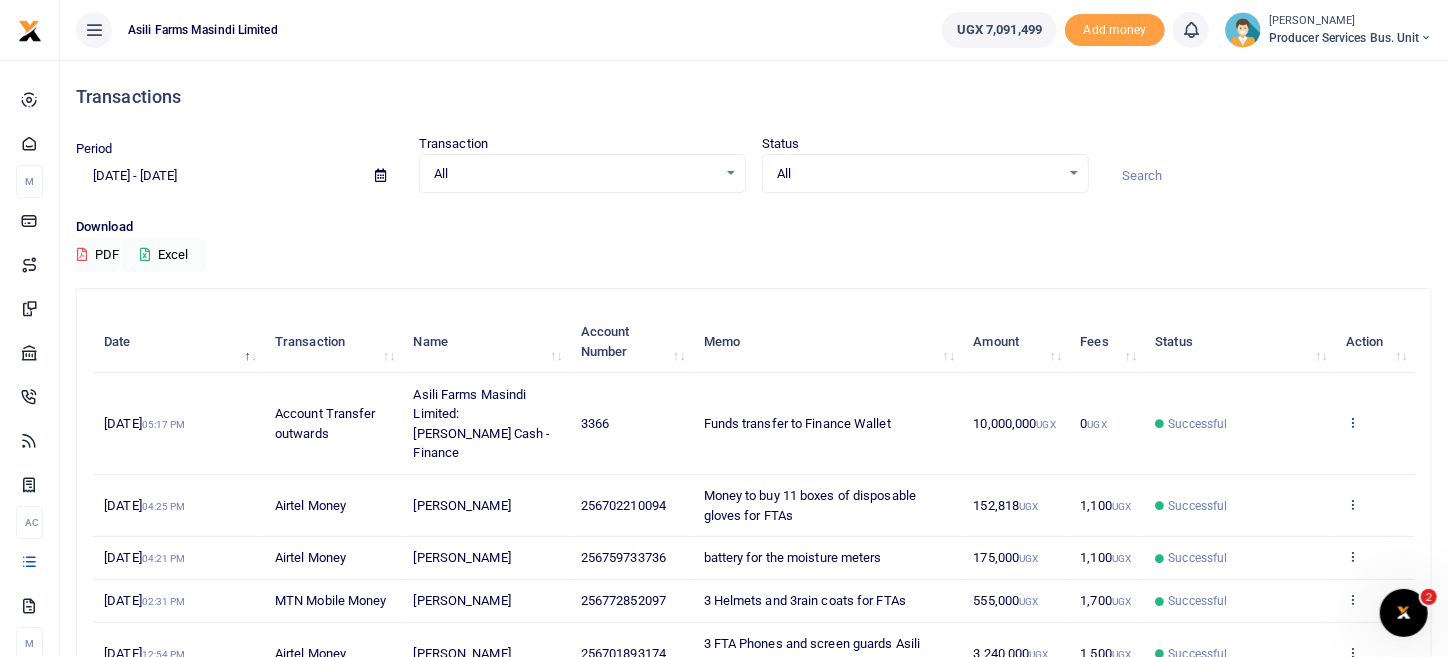click at bounding box center [1352, 422] 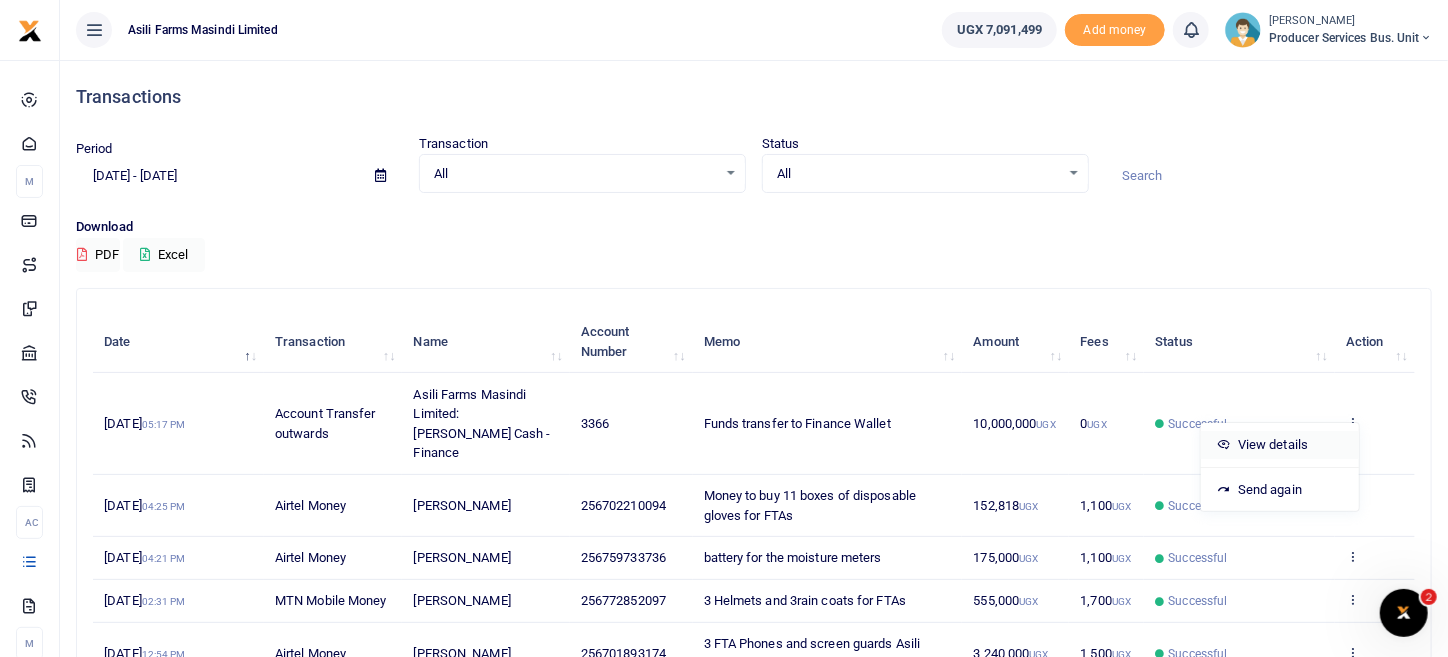 click on "View details" at bounding box center [1280, 445] 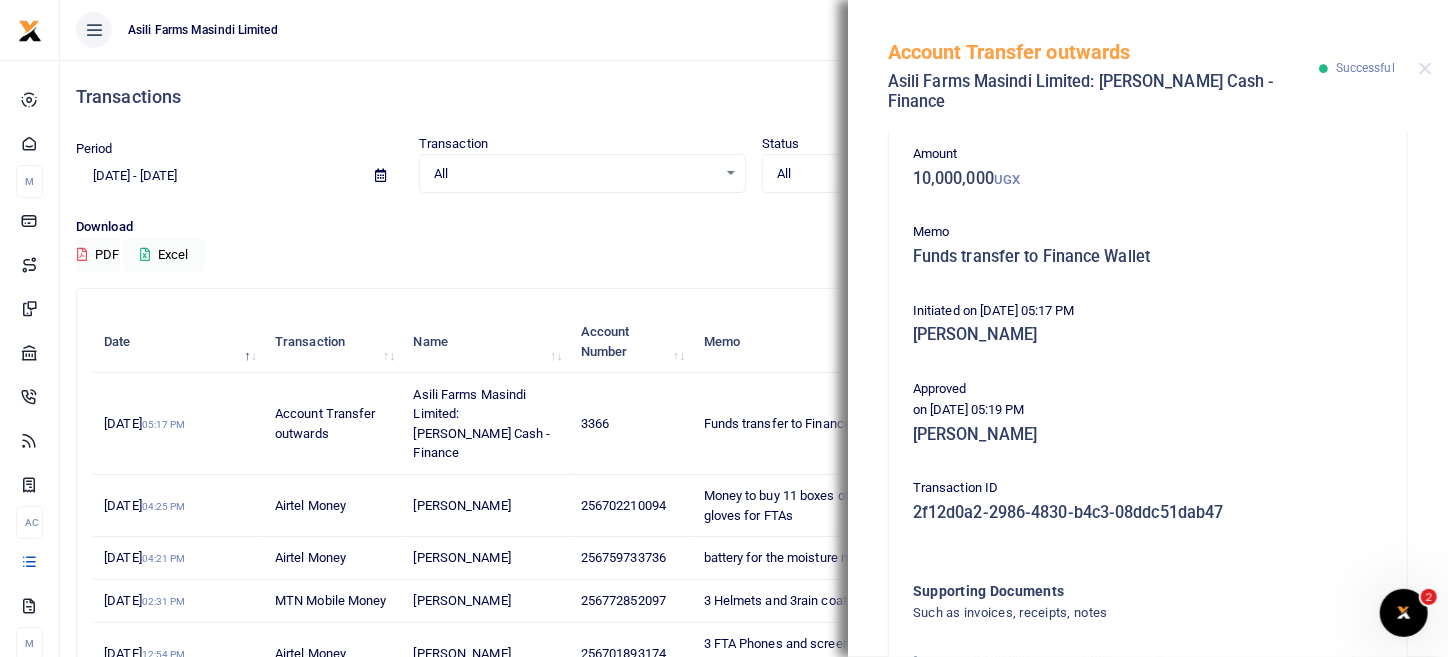 scroll, scrollTop: 248, scrollLeft: 0, axis: vertical 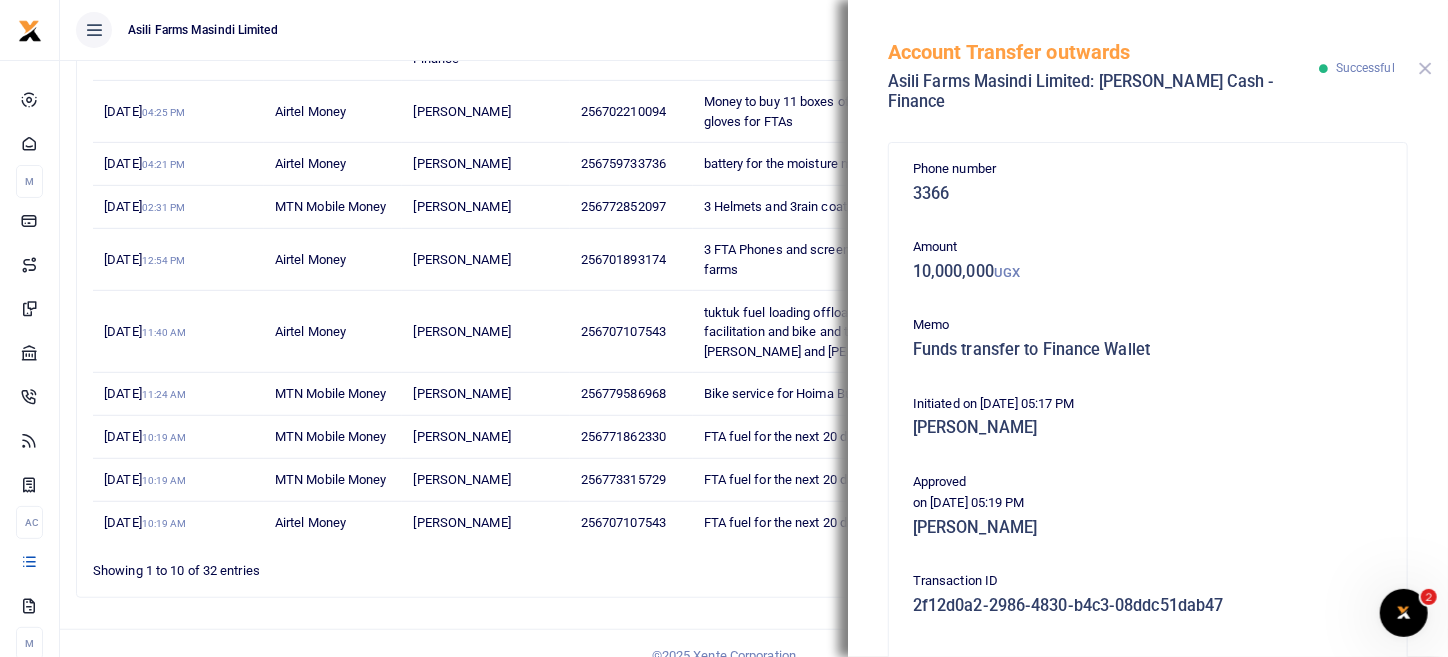 click at bounding box center [1425, 68] 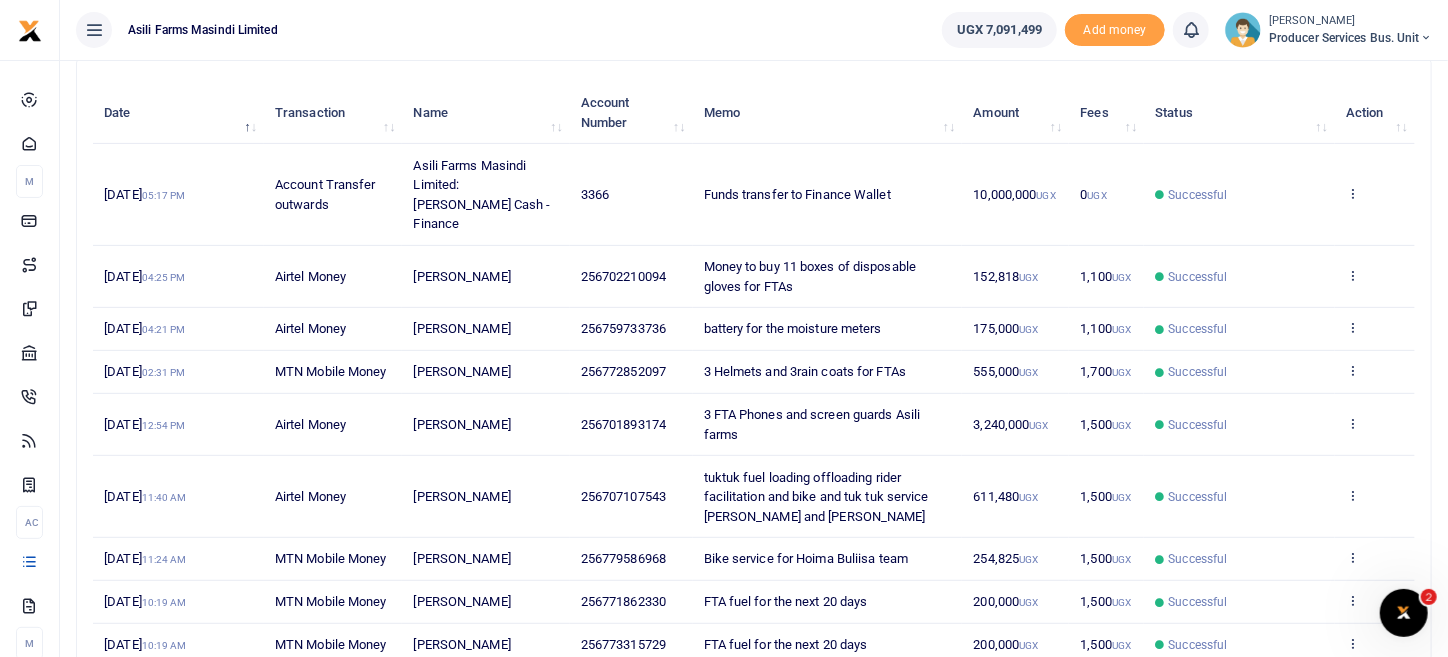 scroll, scrollTop: 0, scrollLeft: 0, axis: both 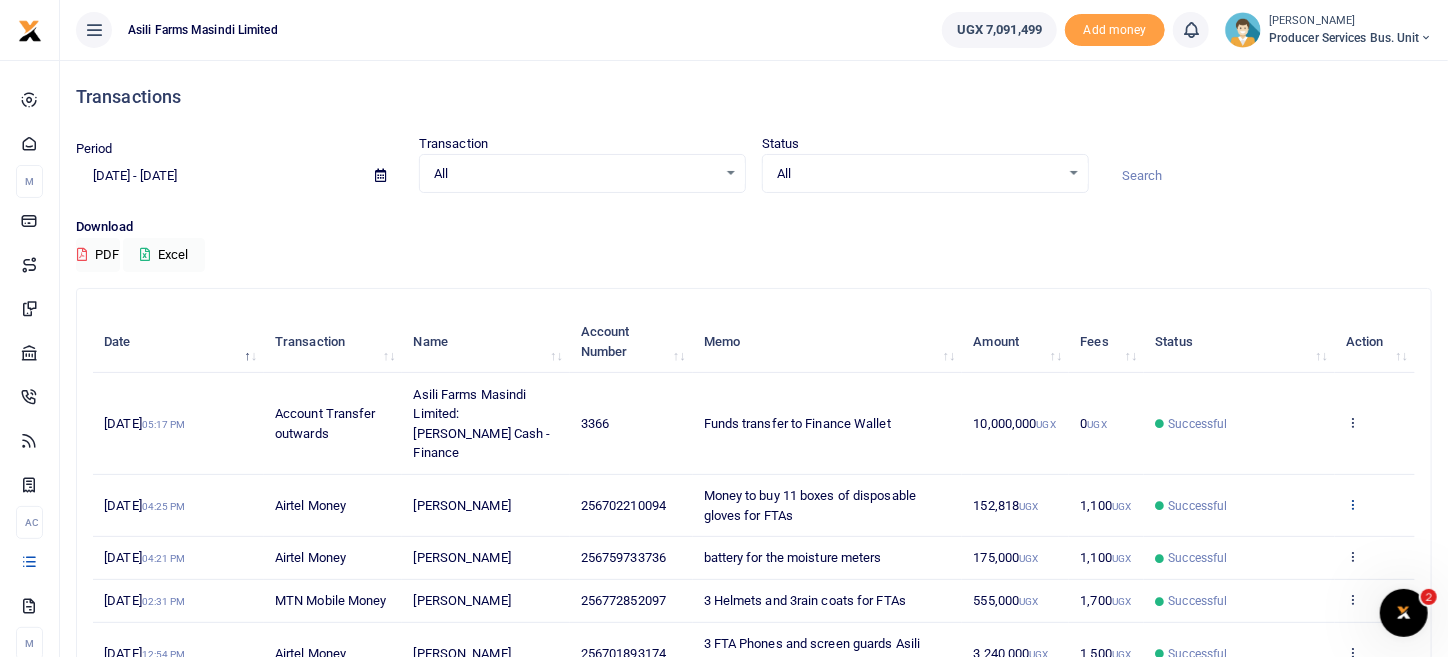 click at bounding box center [1352, 504] 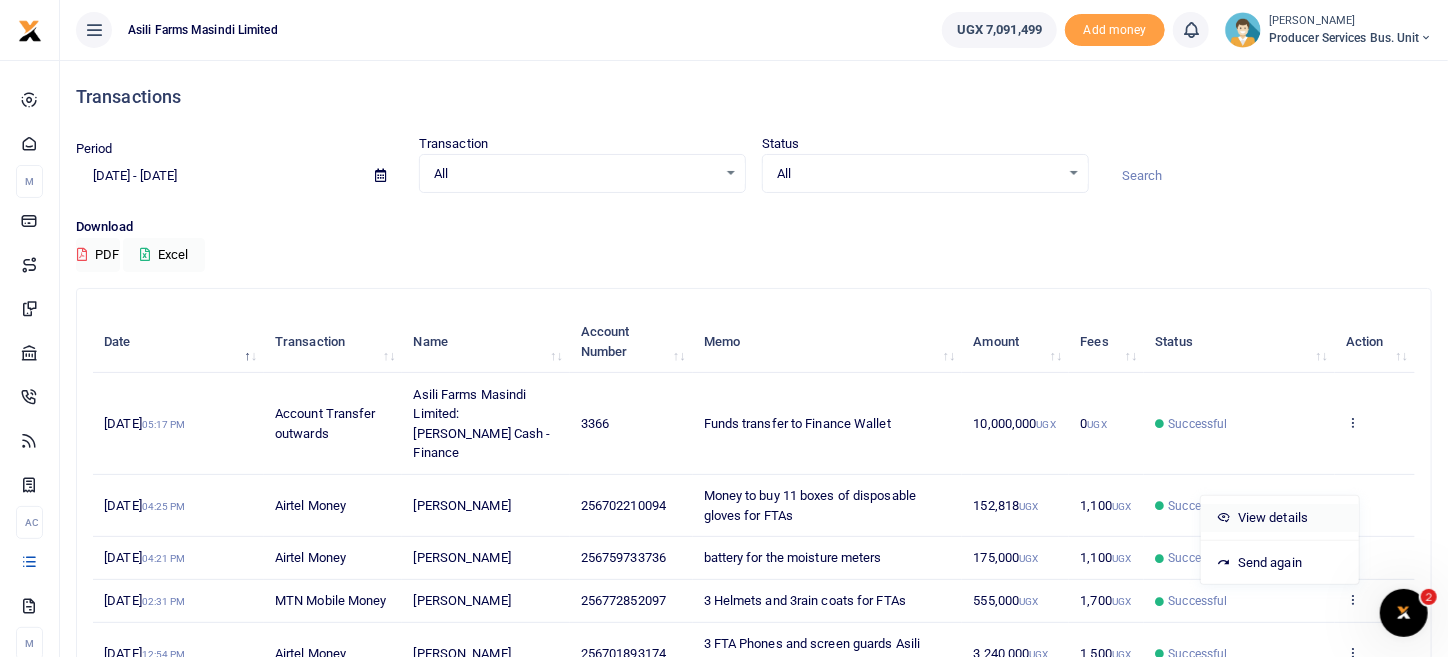 click on "View details" at bounding box center [1280, 518] 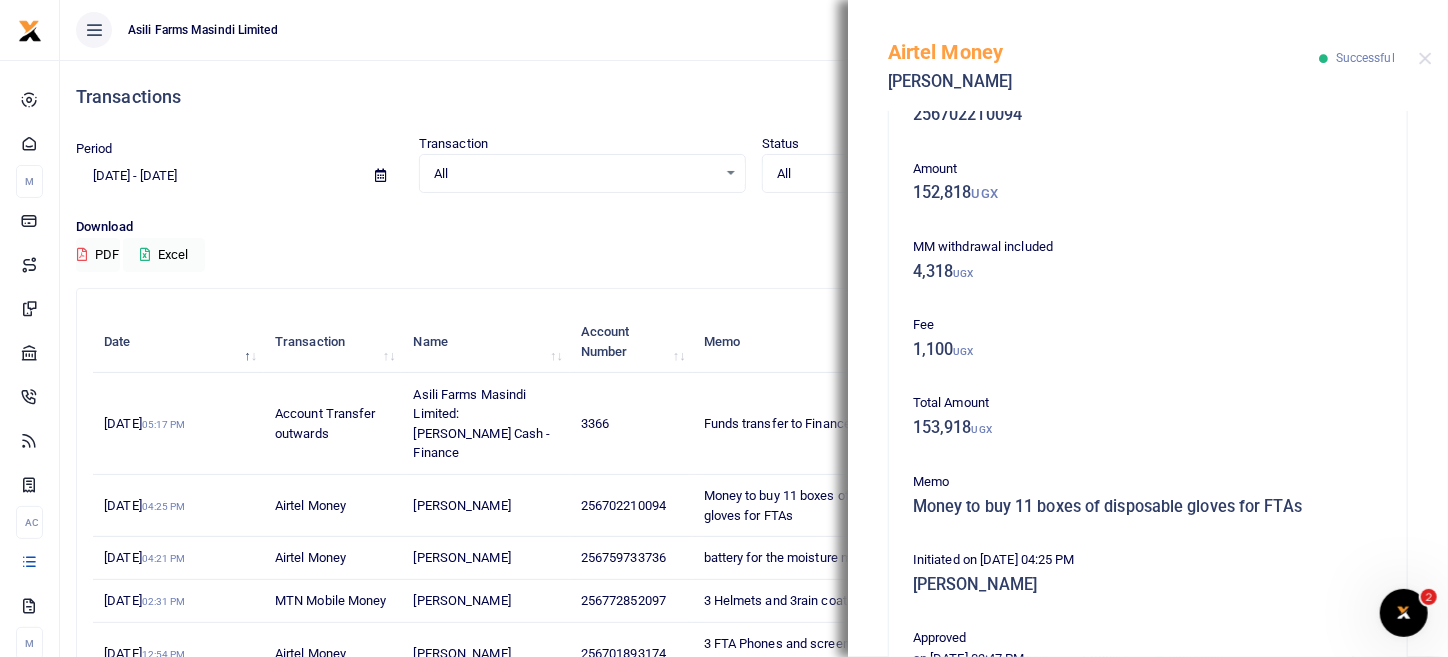 scroll, scrollTop: 58, scrollLeft: 0, axis: vertical 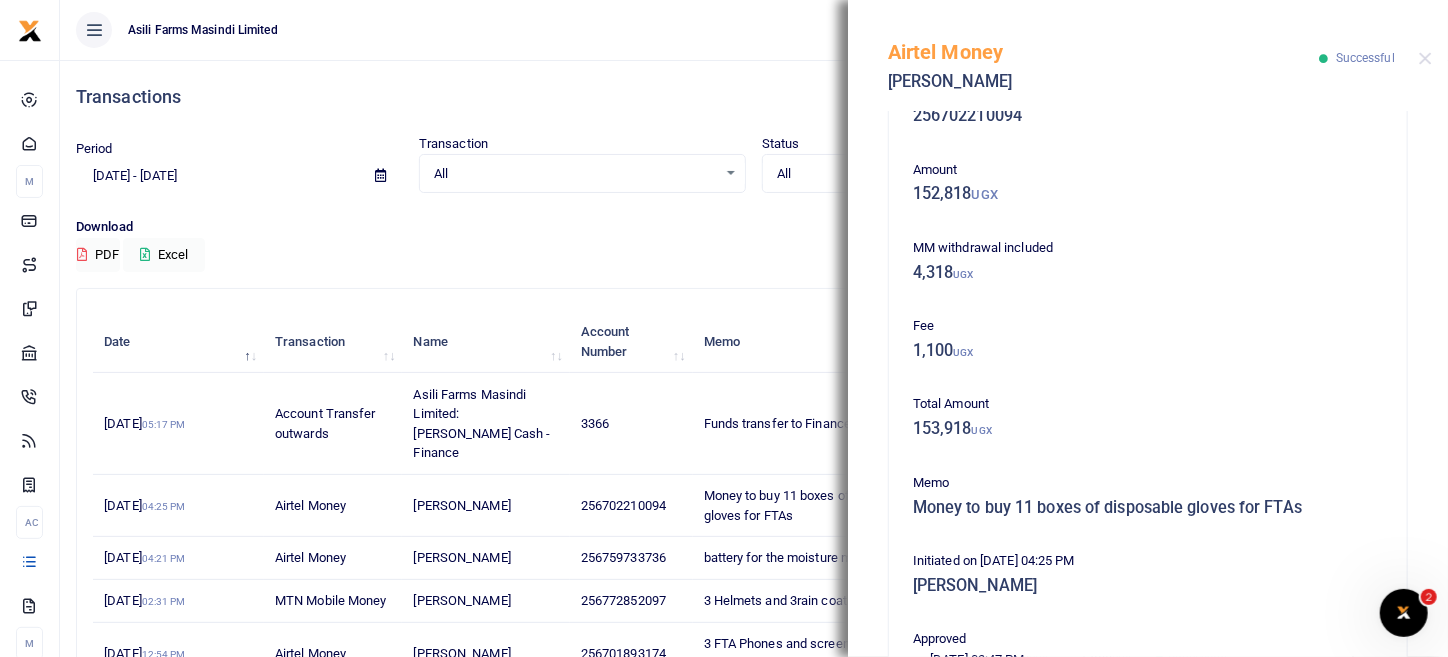 click on "Transactions" at bounding box center [754, 97] 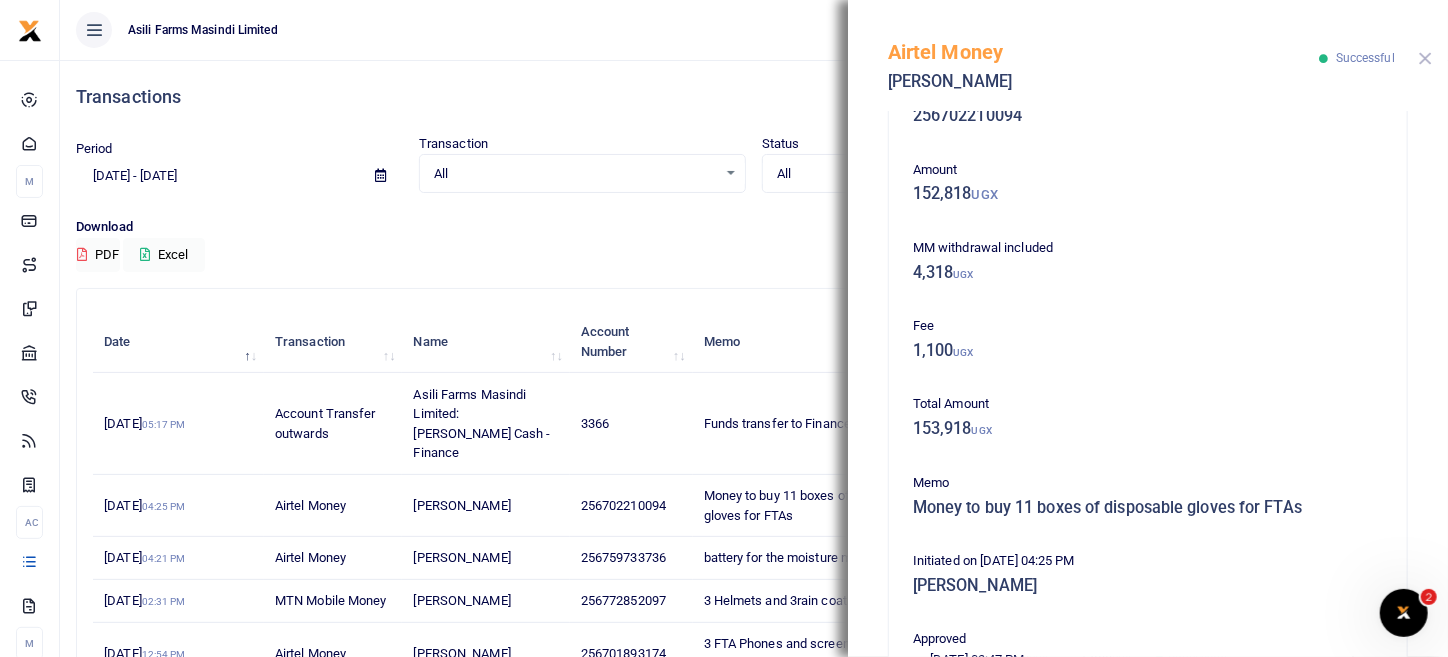 click at bounding box center (1425, 58) 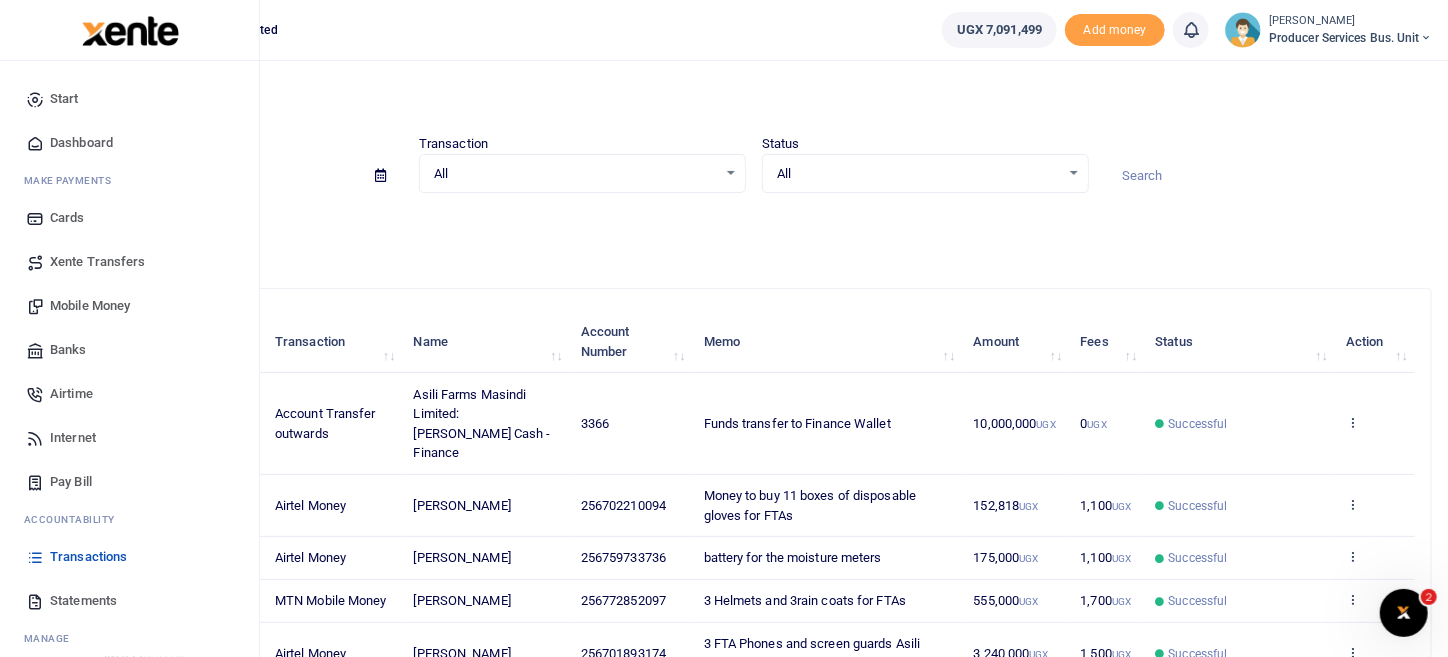 click on "Banks" at bounding box center [68, 350] 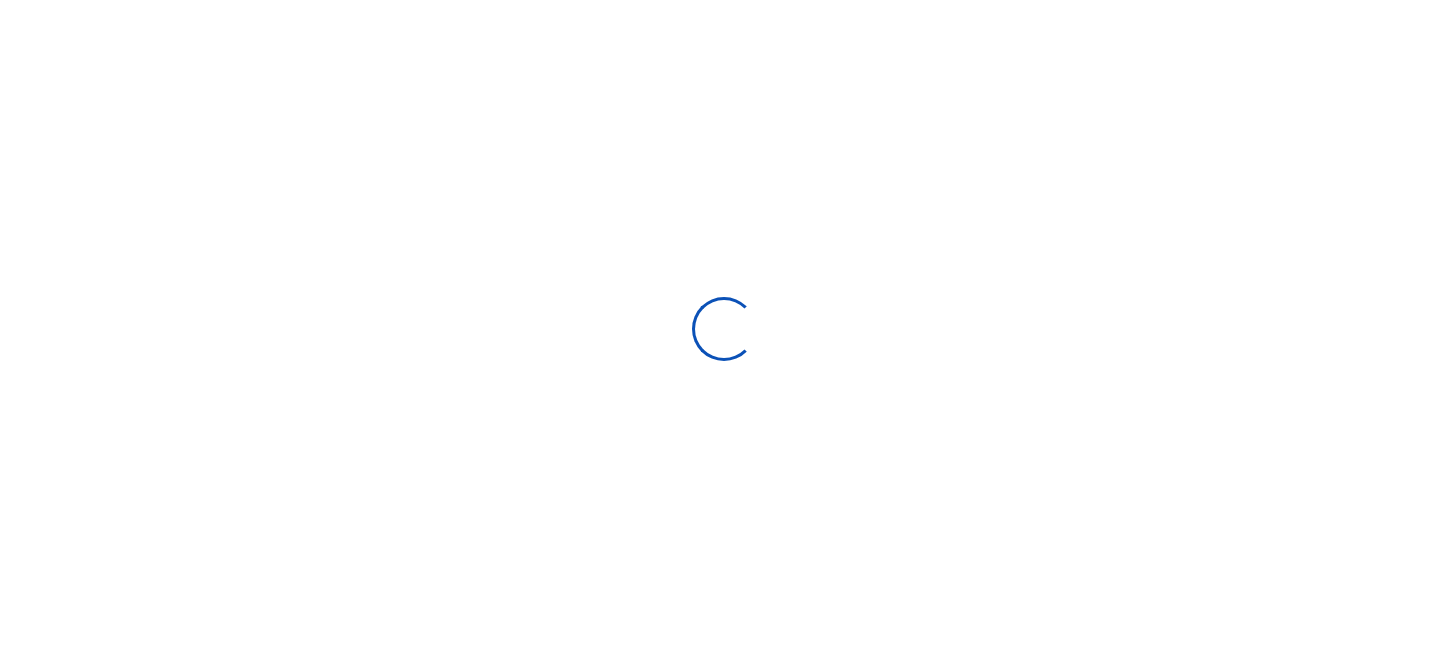 select 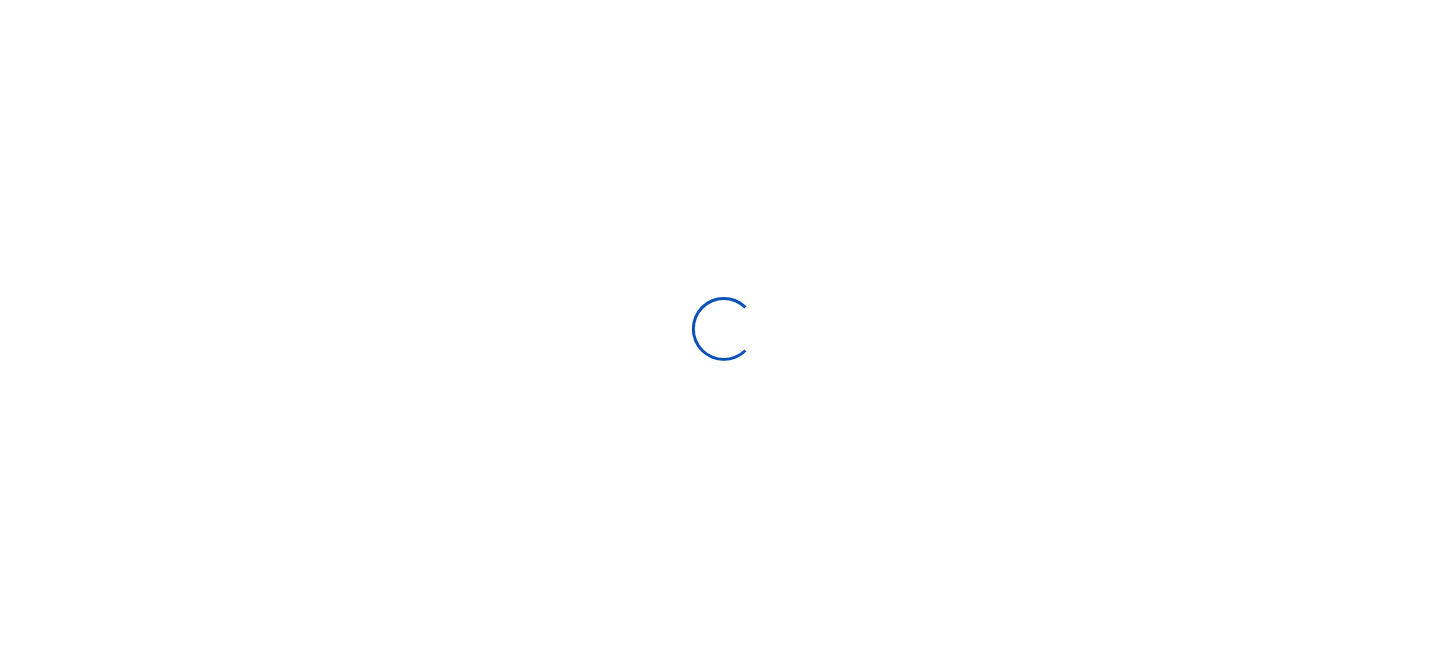select on "Loading bundles" 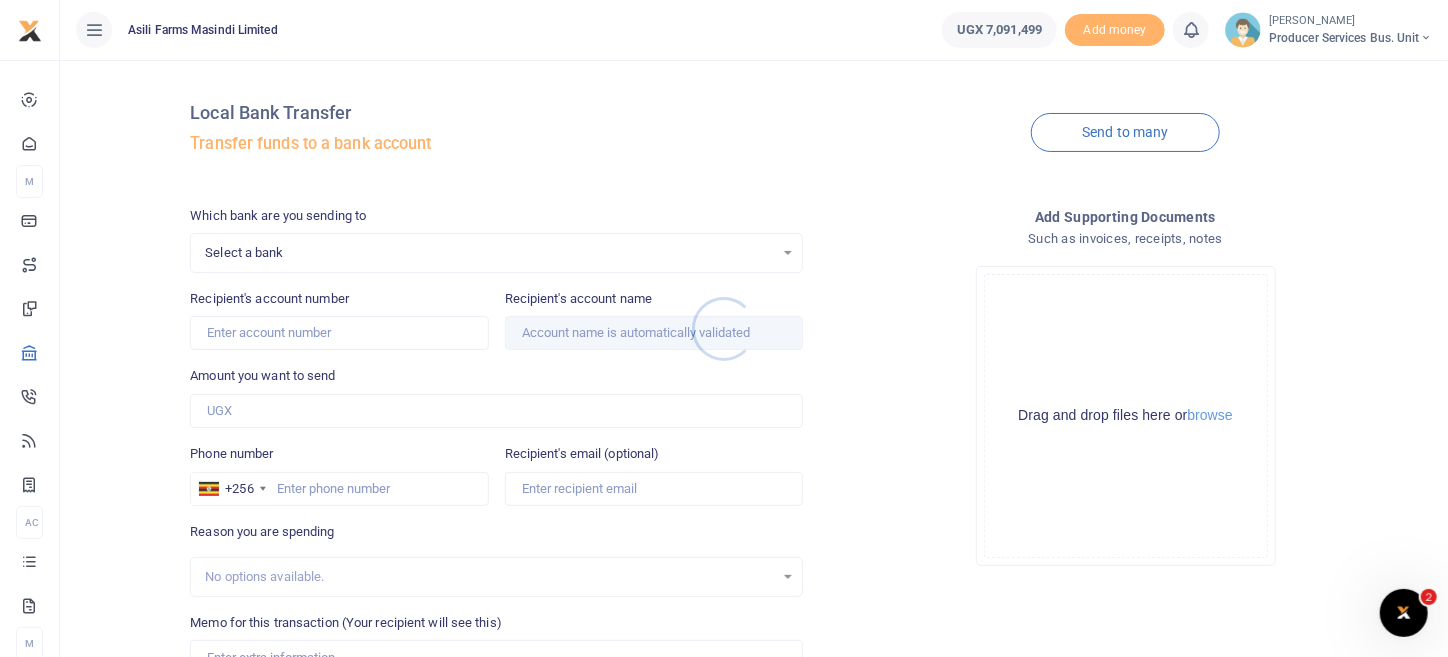 scroll, scrollTop: 0, scrollLeft: 0, axis: both 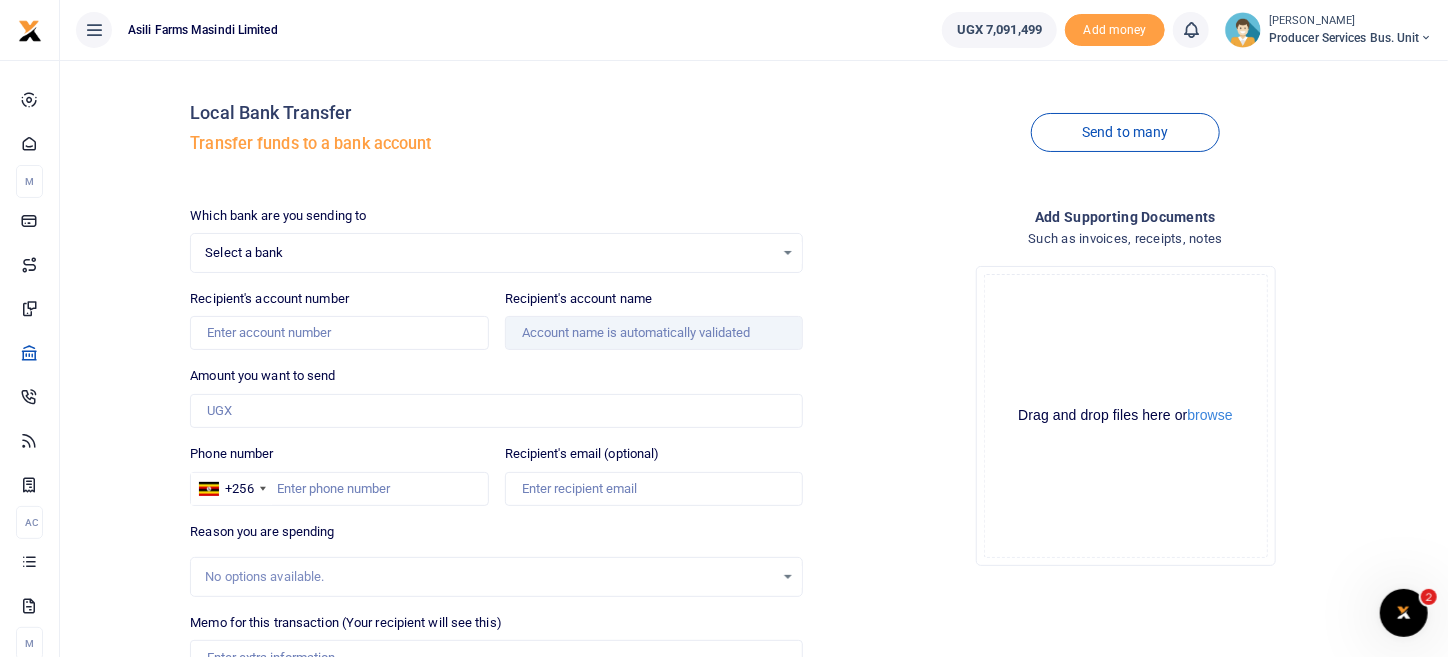 click on "Select a bank" at bounding box center (489, 253) 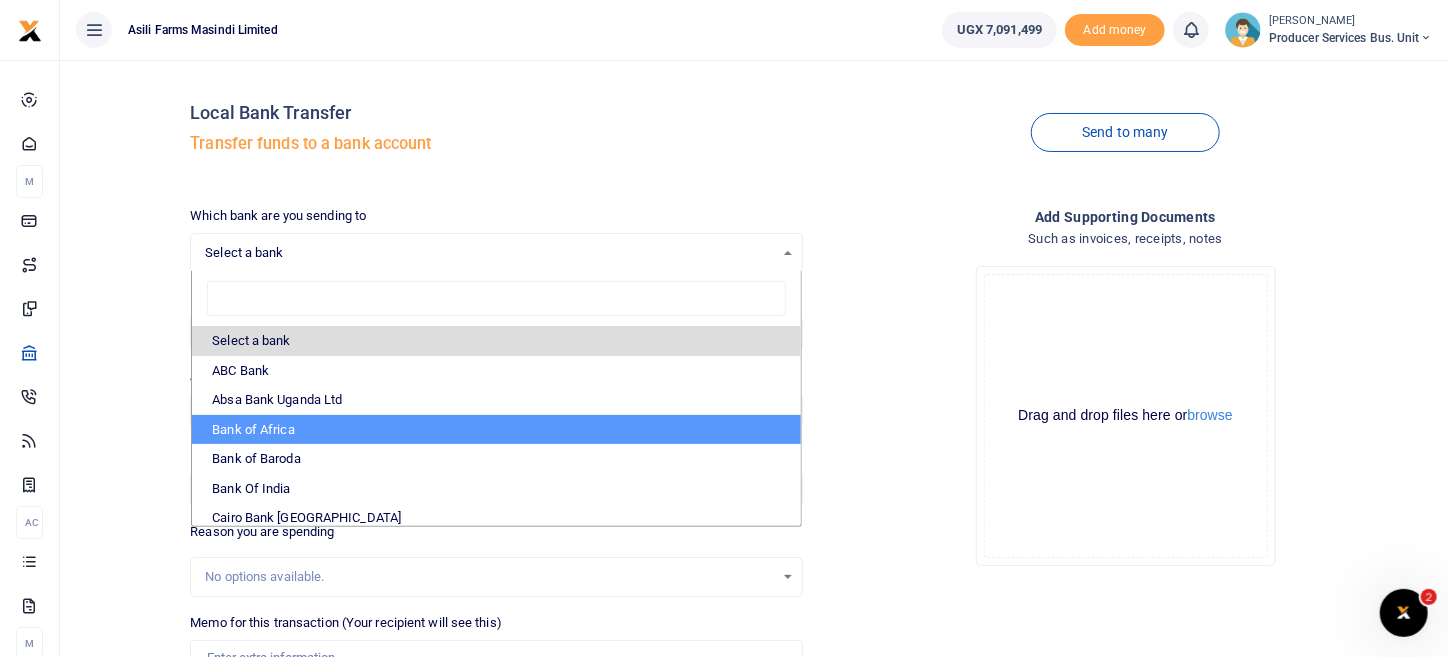 click on "Bank of Africa" at bounding box center (496, 430) 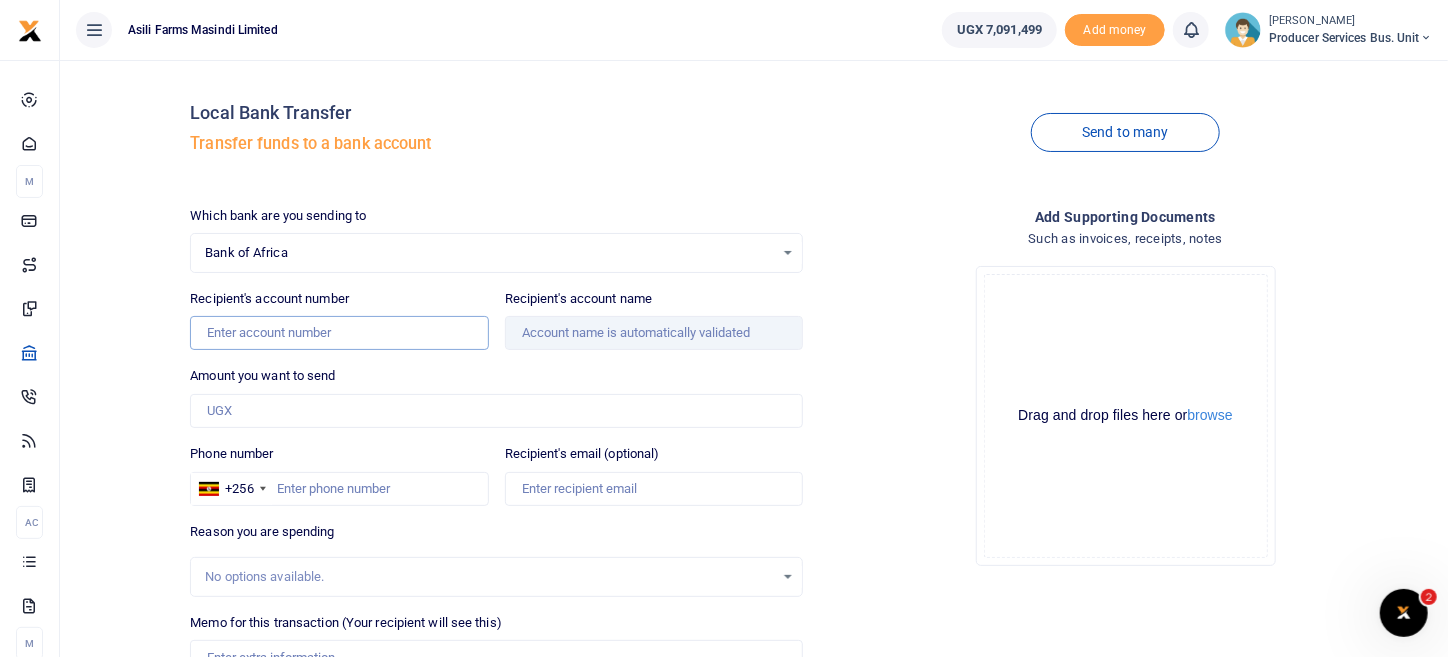 click on "Recipient's account number" at bounding box center (339, 333) 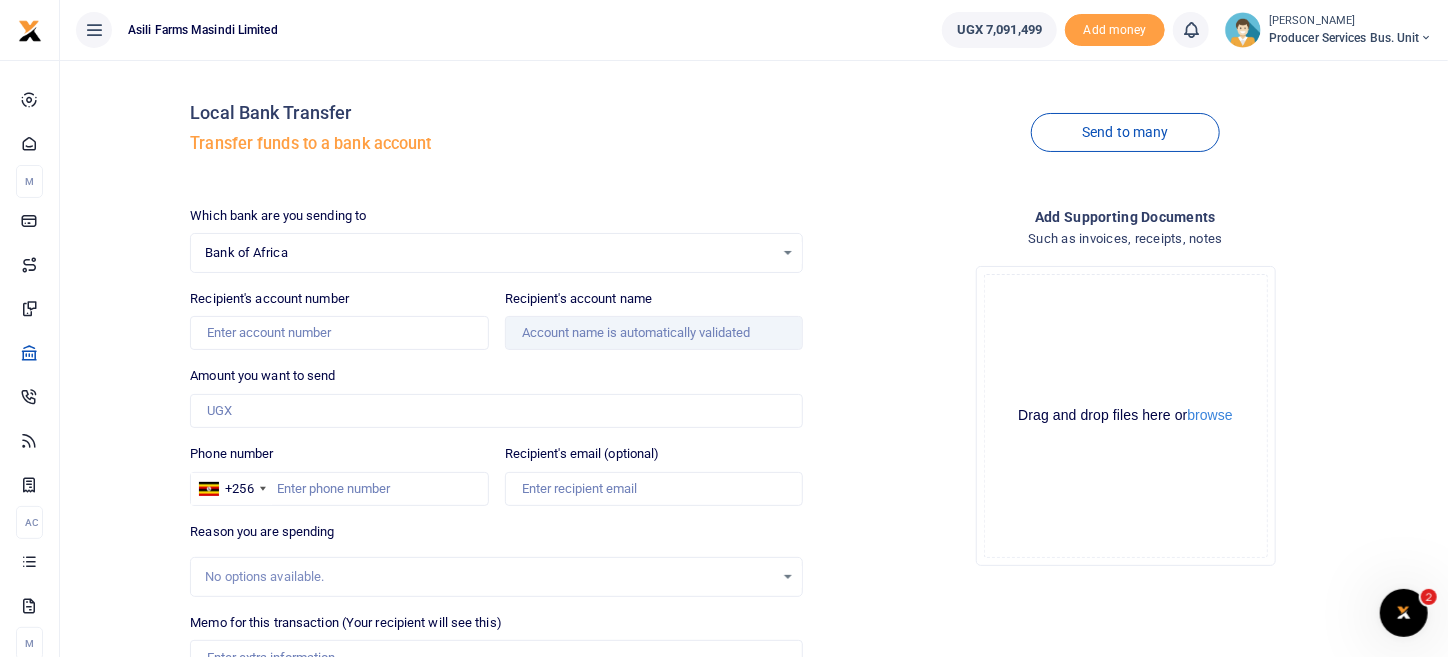 click on "Bank of Africa" at bounding box center [489, 253] 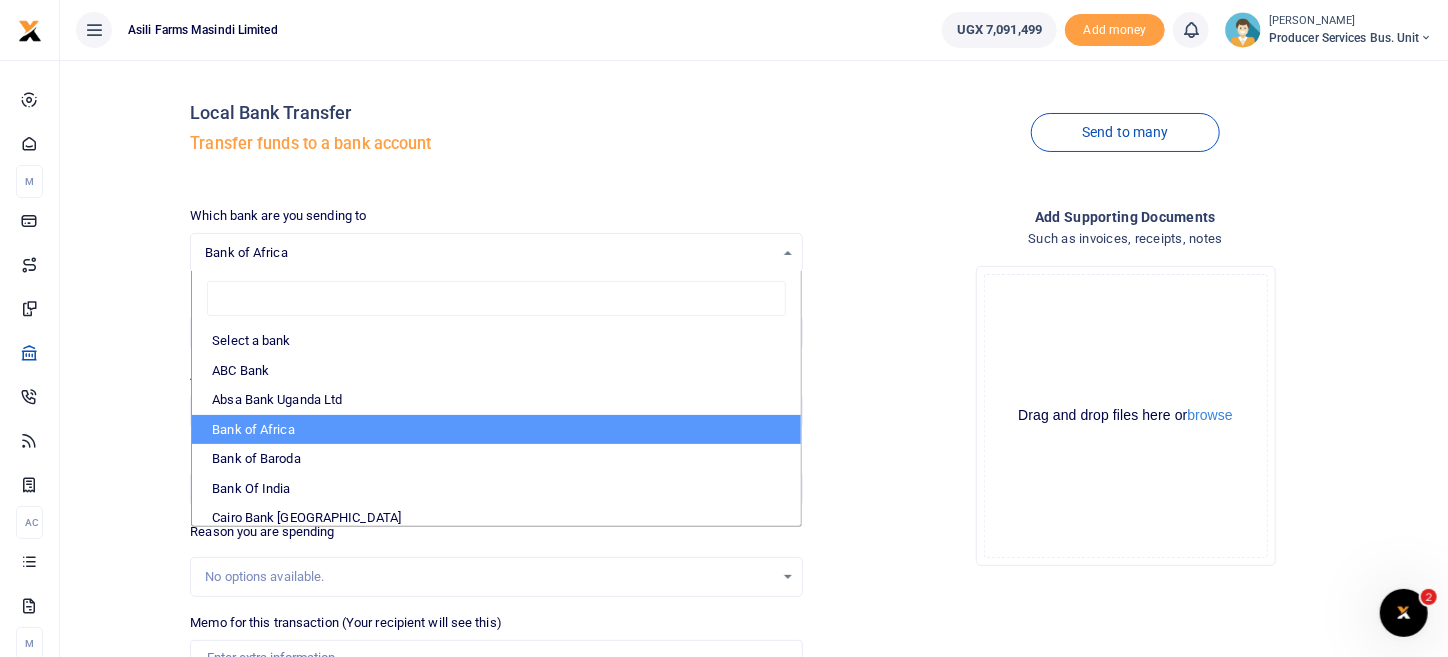 click on "Add supporting Documents" at bounding box center [1125, 217] 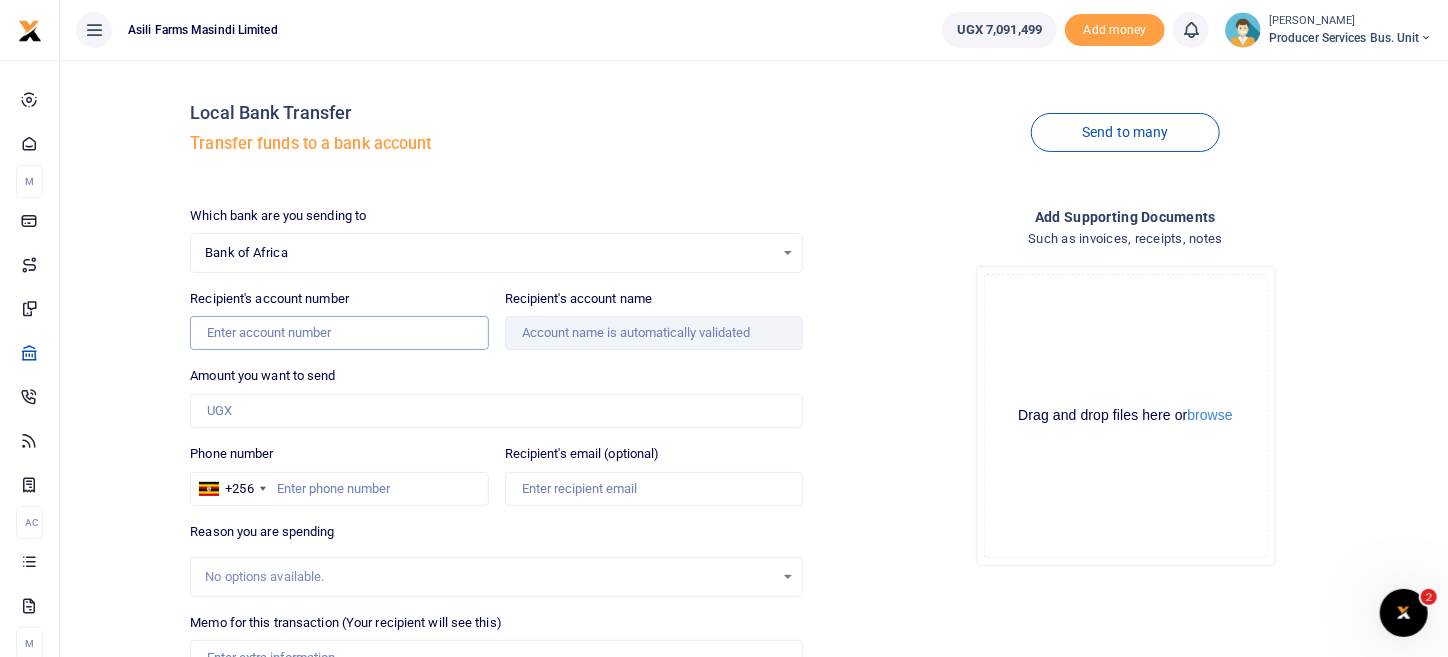 click on "Recipient's account number" at bounding box center (339, 333) 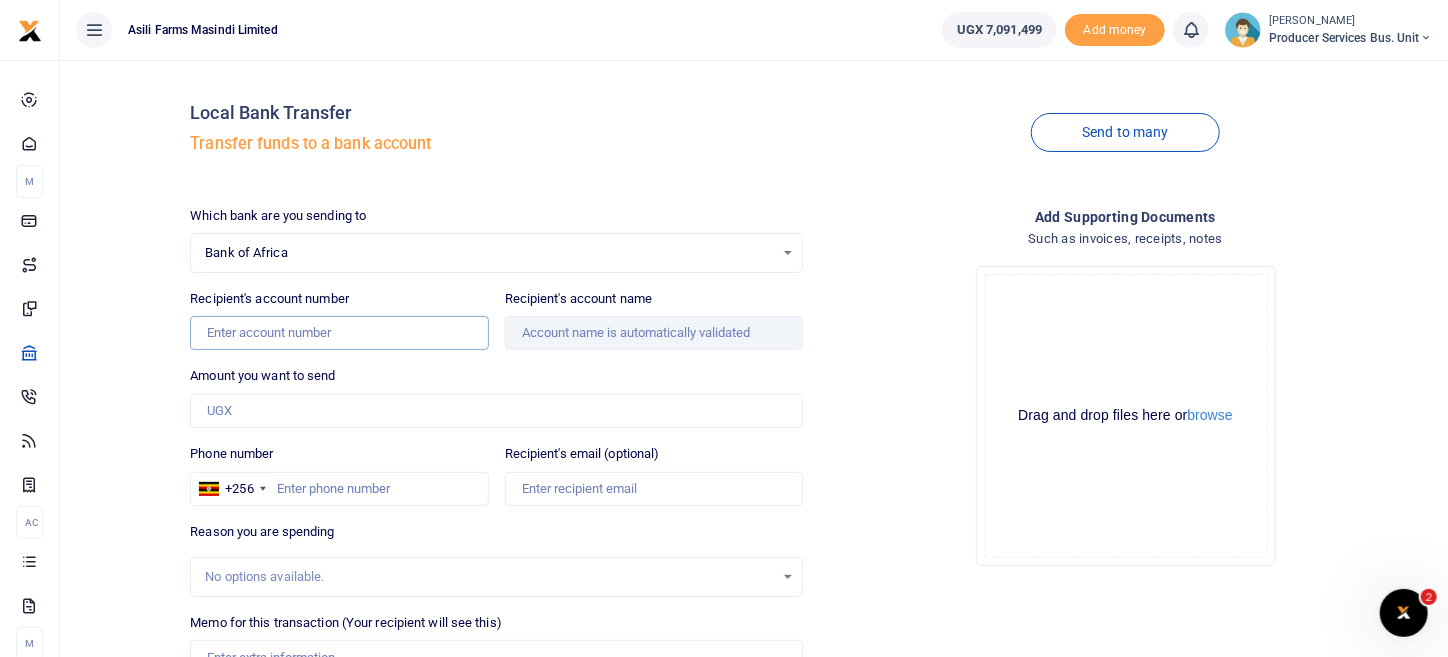 paste on "05189310008" 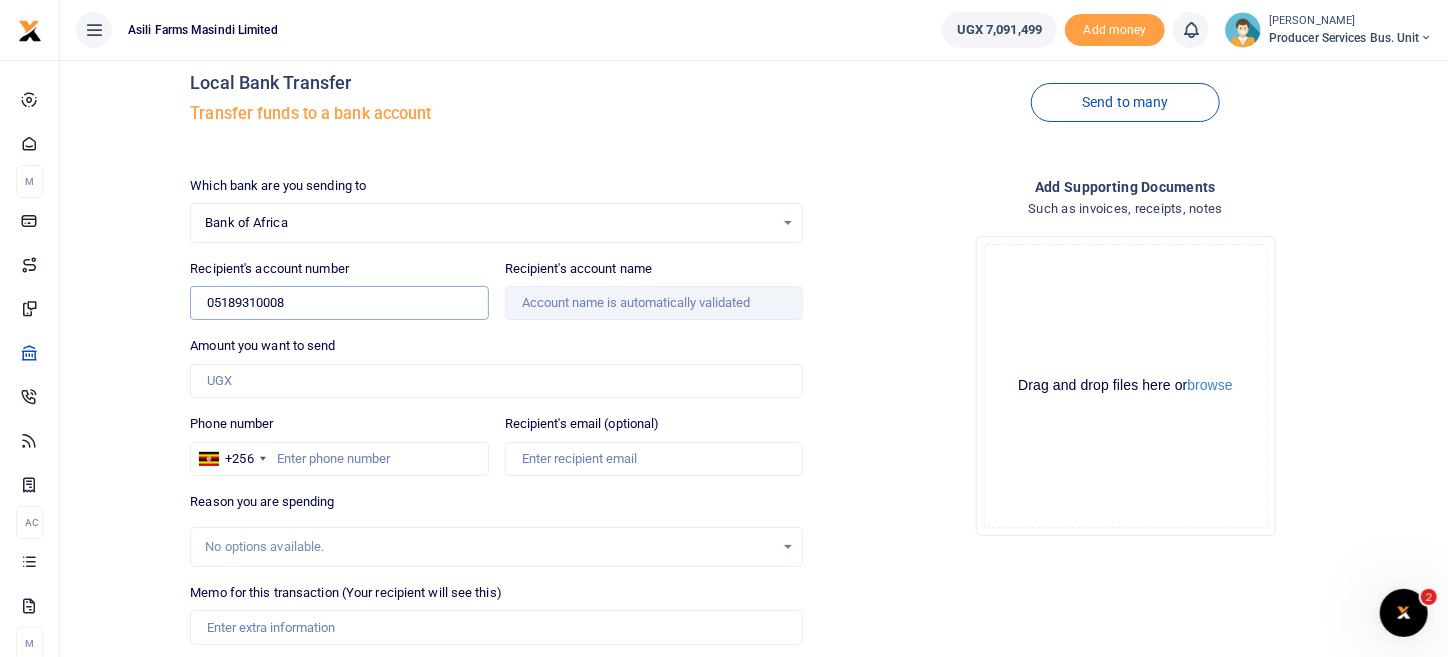 scroll, scrollTop: 0, scrollLeft: 0, axis: both 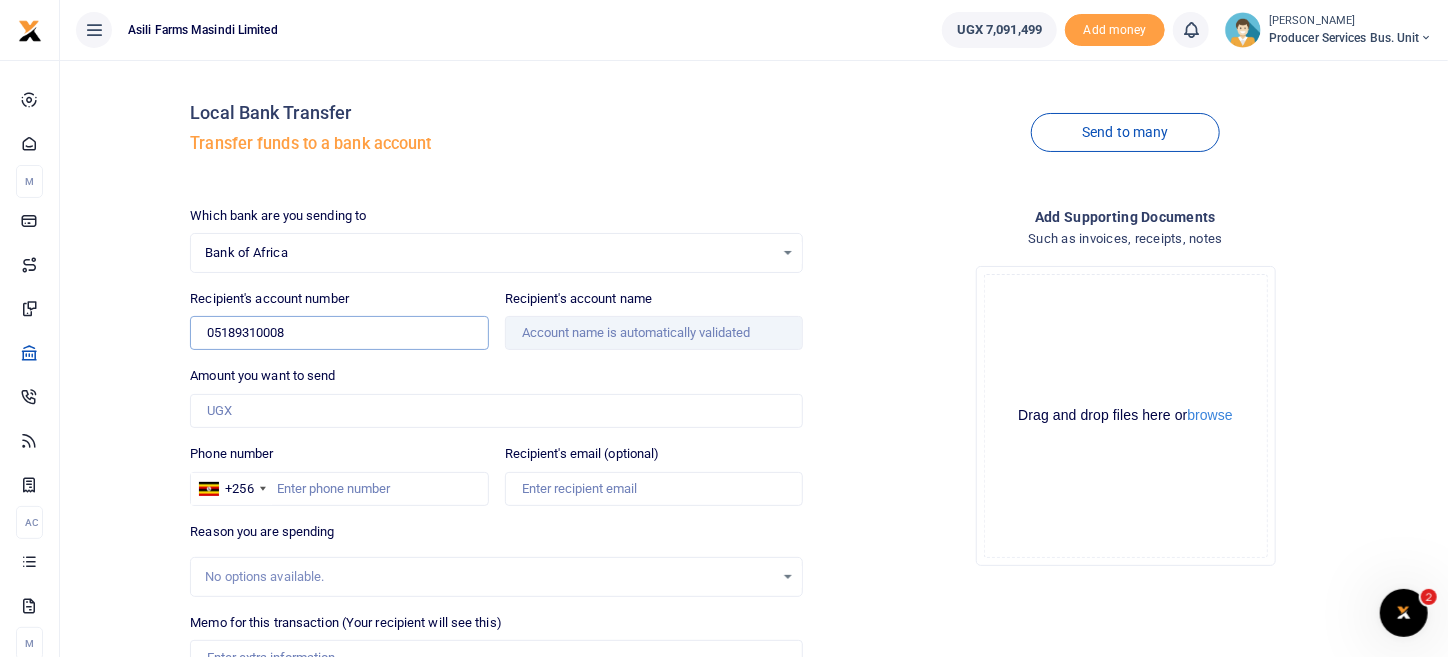 type on "05189310008" 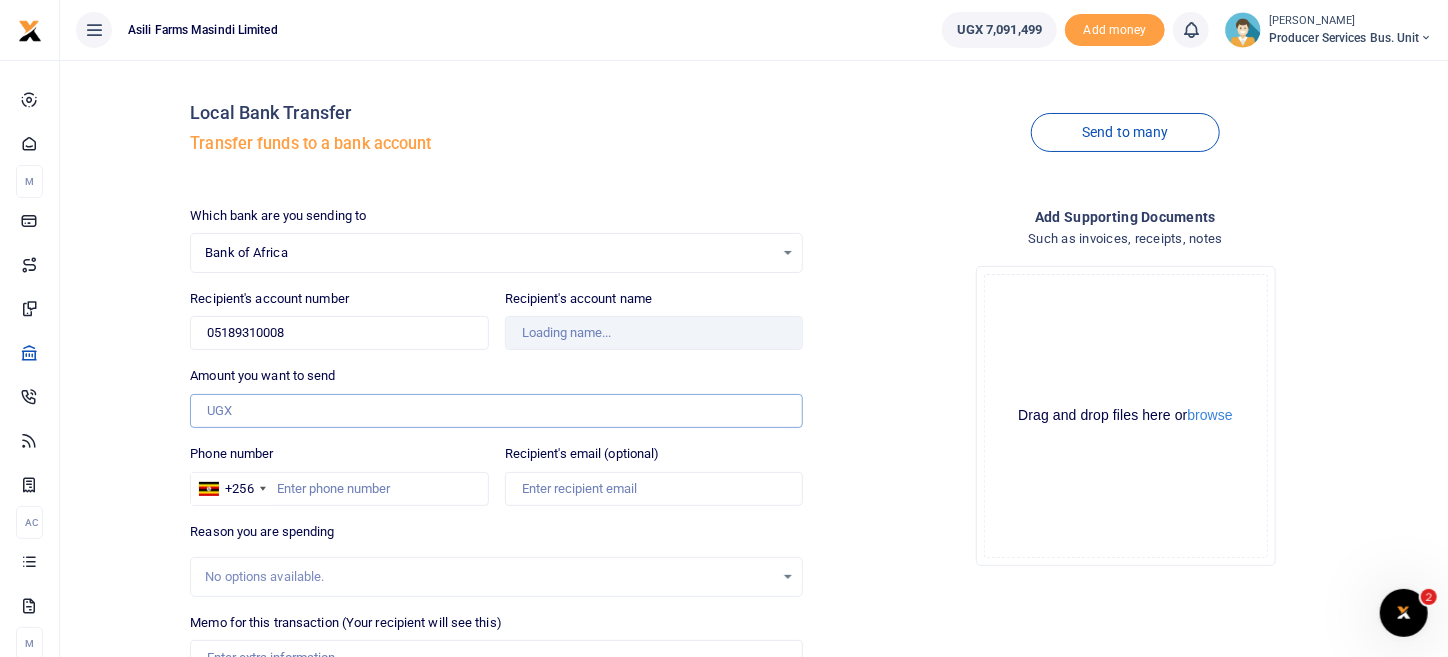 click on "Amount you want to send" at bounding box center (496, 411) 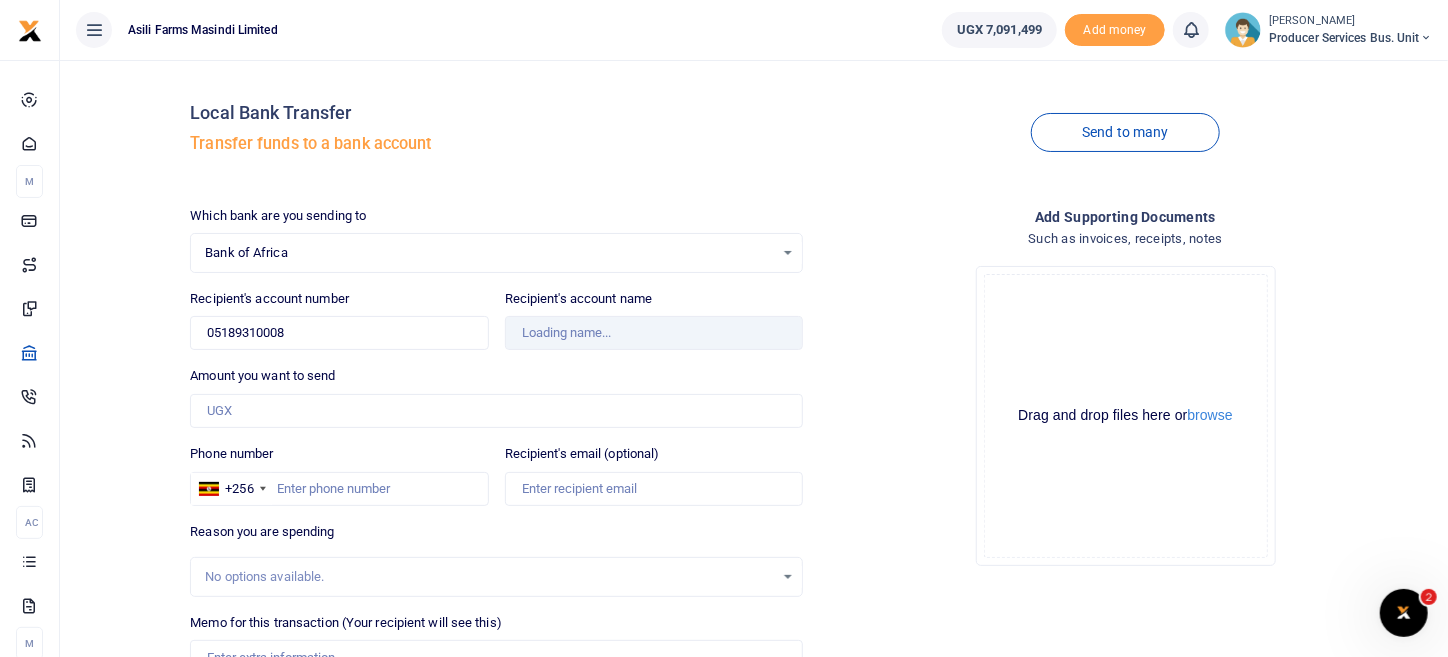 click on "Drop your files here Drag and drop files here or  browse Powered by  Uppy" at bounding box center [1125, 416] 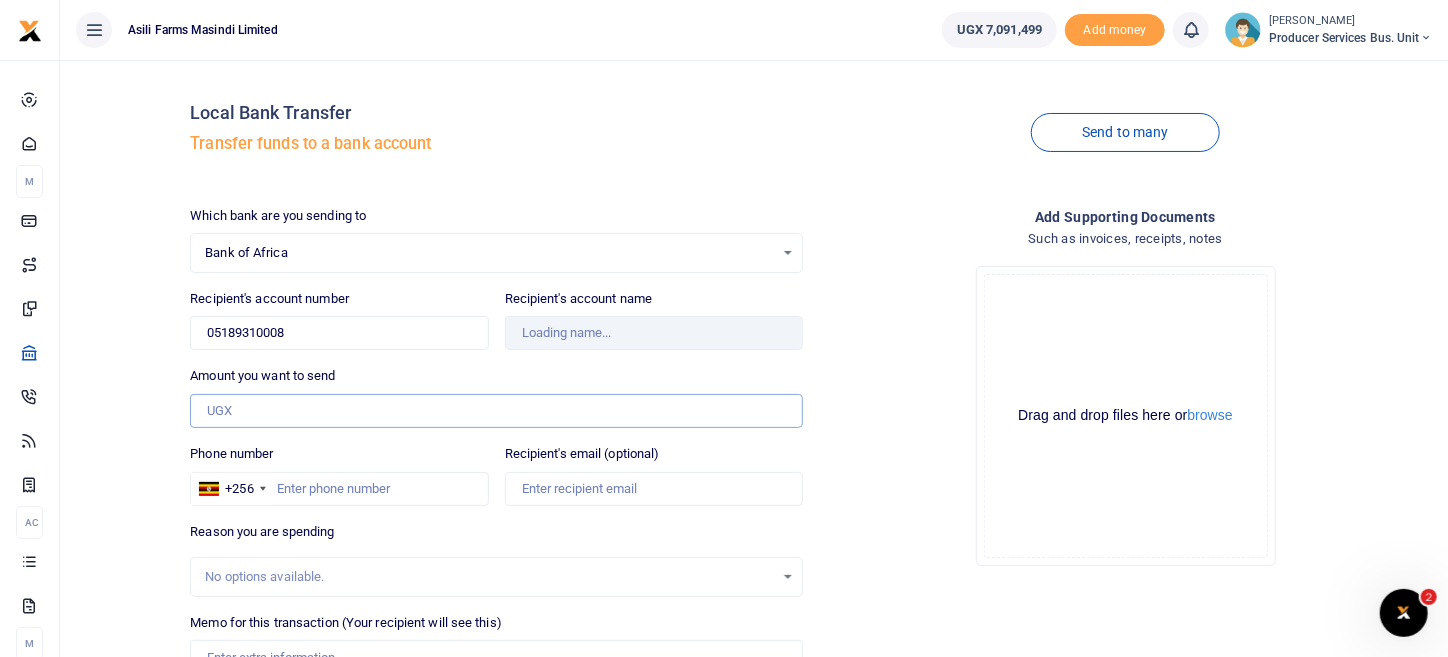 click on "Amount you want to send" at bounding box center [496, 411] 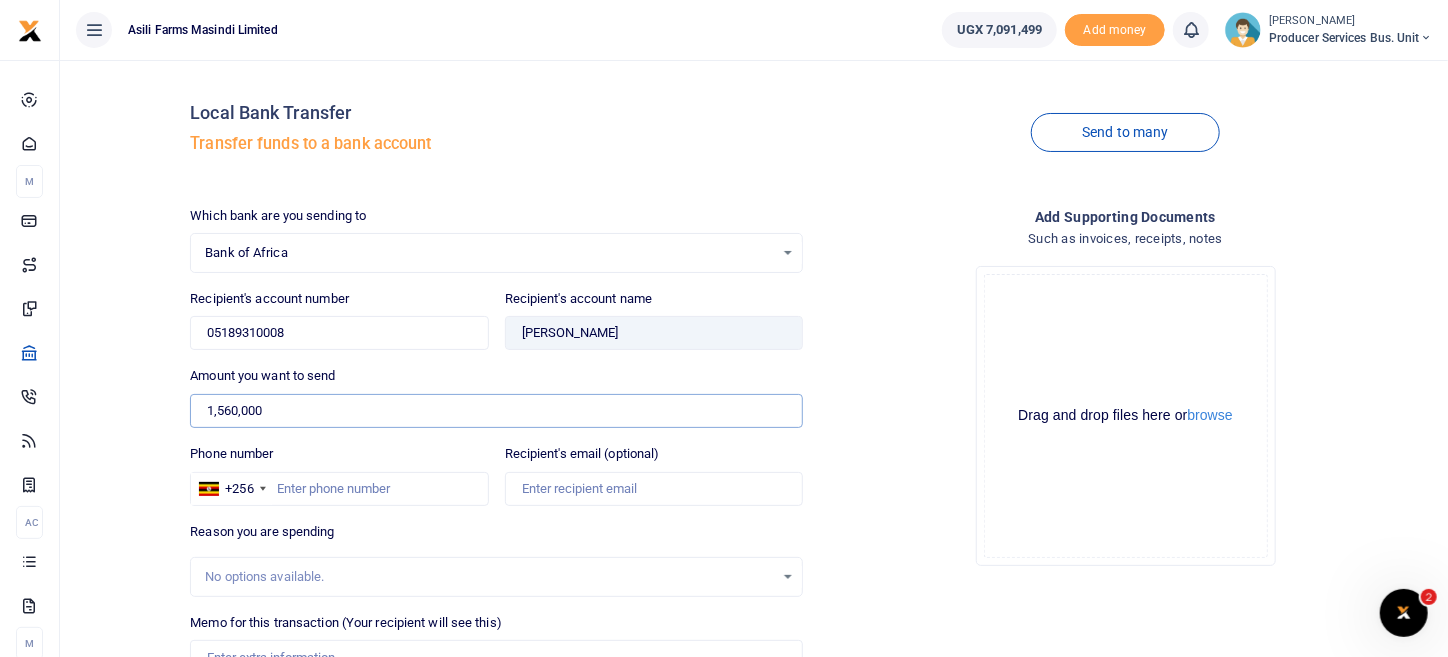 type on "1,560,000" 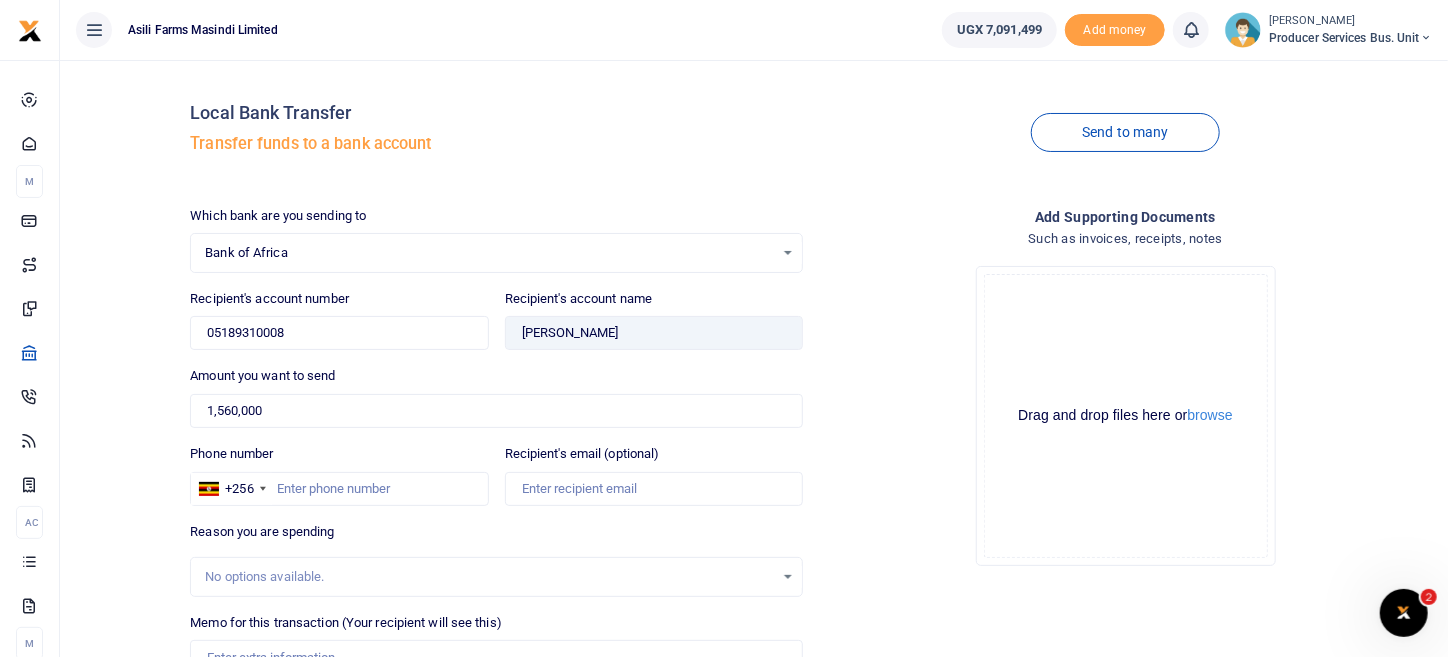 click on "Drop your files here Drag and drop files here or  browse Powered by  Uppy" at bounding box center (1125, 416) 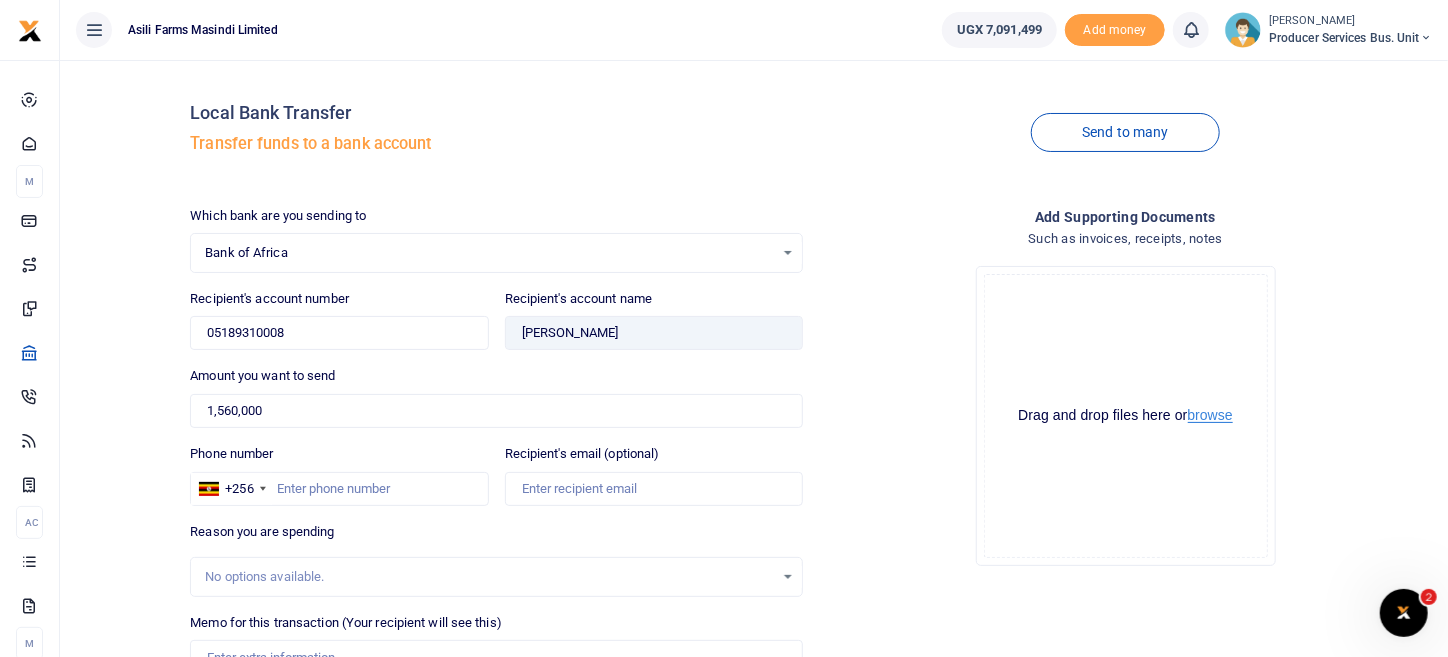 click on "browse" at bounding box center (1210, 415) 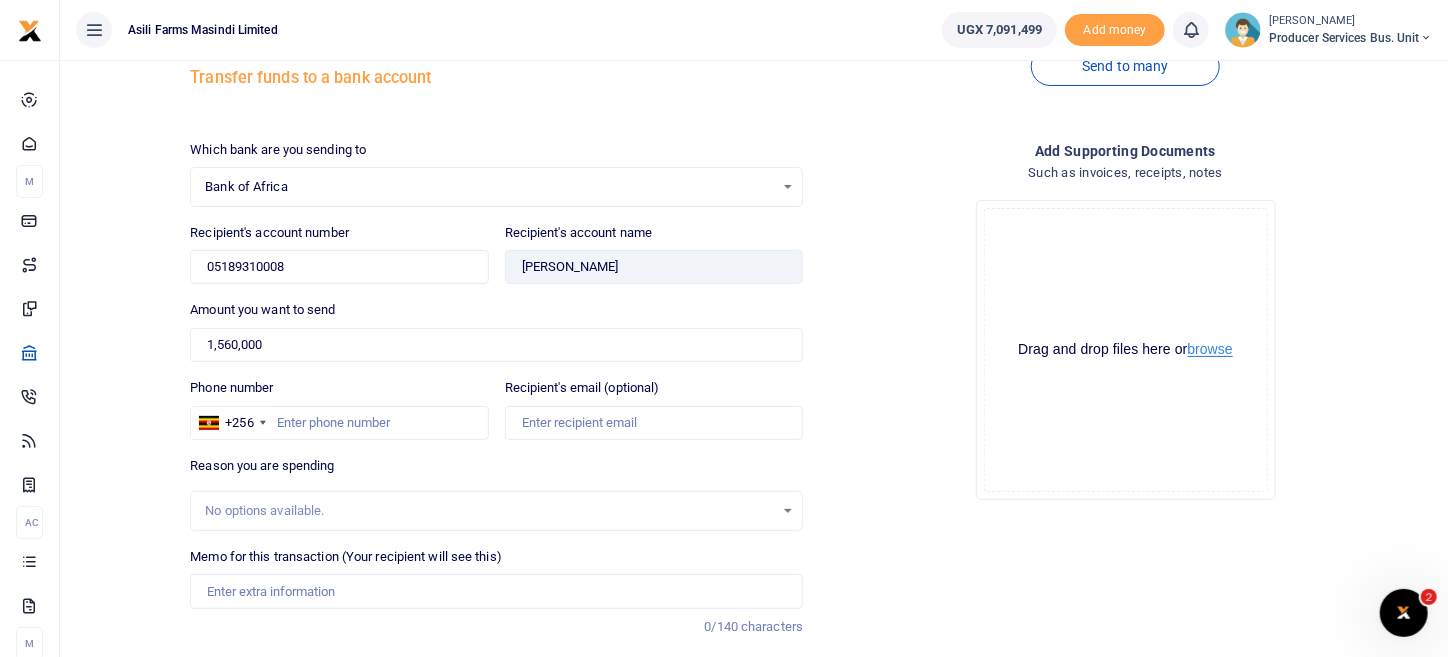 scroll, scrollTop: 99, scrollLeft: 0, axis: vertical 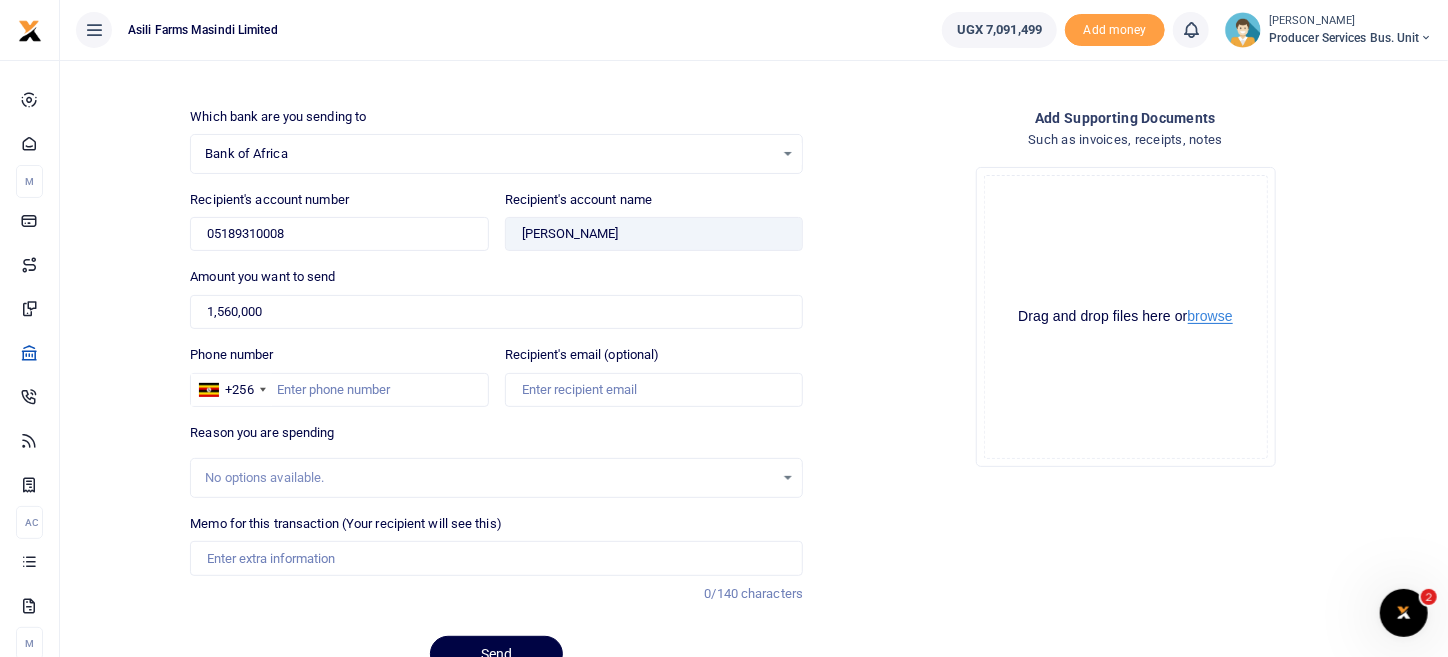 click on "browse" at bounding box center (1210, 316) 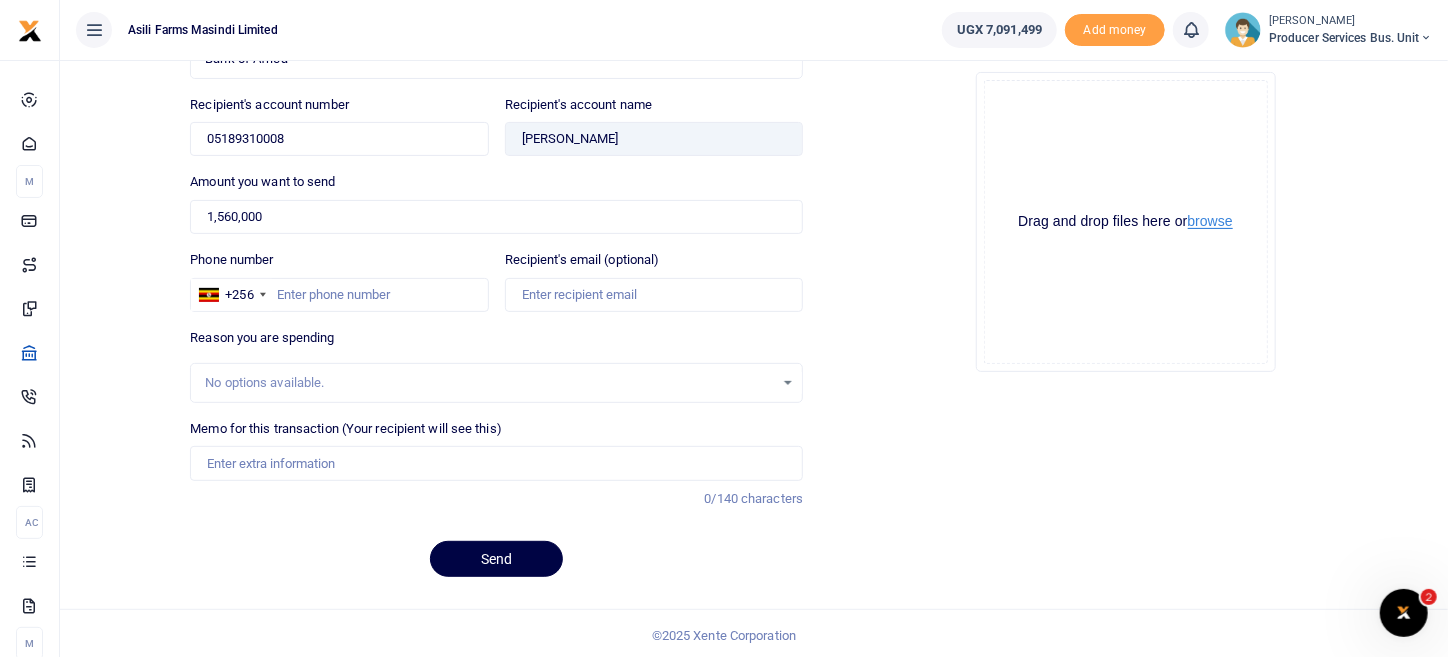 scroll, scrollTop: 94, scrollLeft: 0, axis: vertical 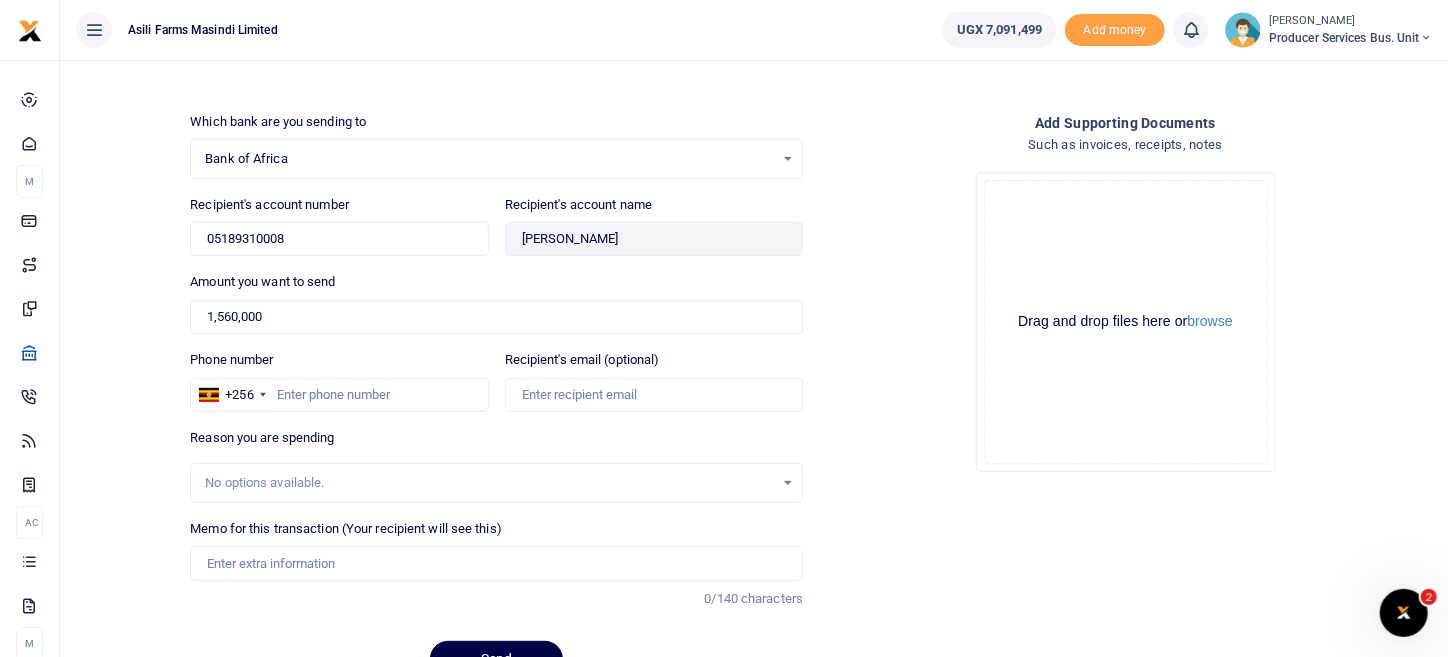drag, startPoint x: 431, startPoint y: 477, endPoint x: 411, endPoint y: 475, distance: 20.09975 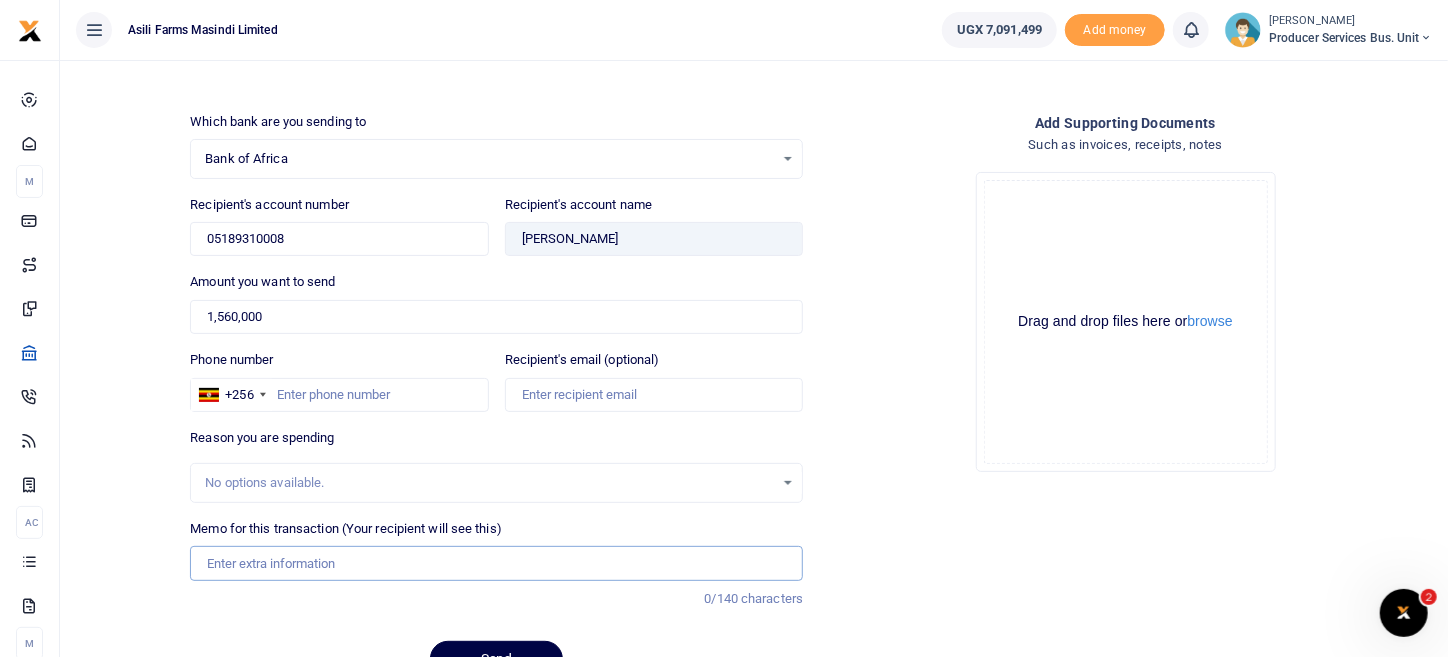 click on "Memo for this transaction (Your recipient will see this)" at bounding box center [496, 563] 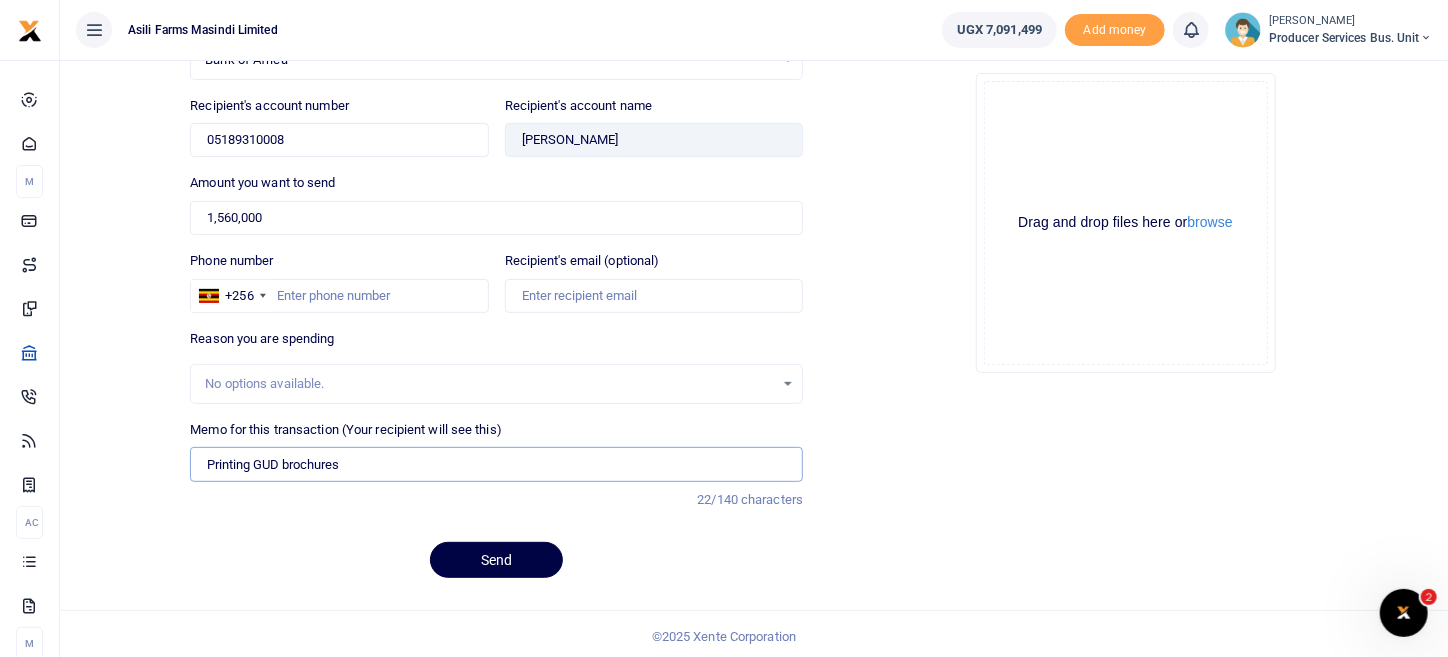 scroll, scrollTop: 194, scrollLeft: 0, axis: vertical 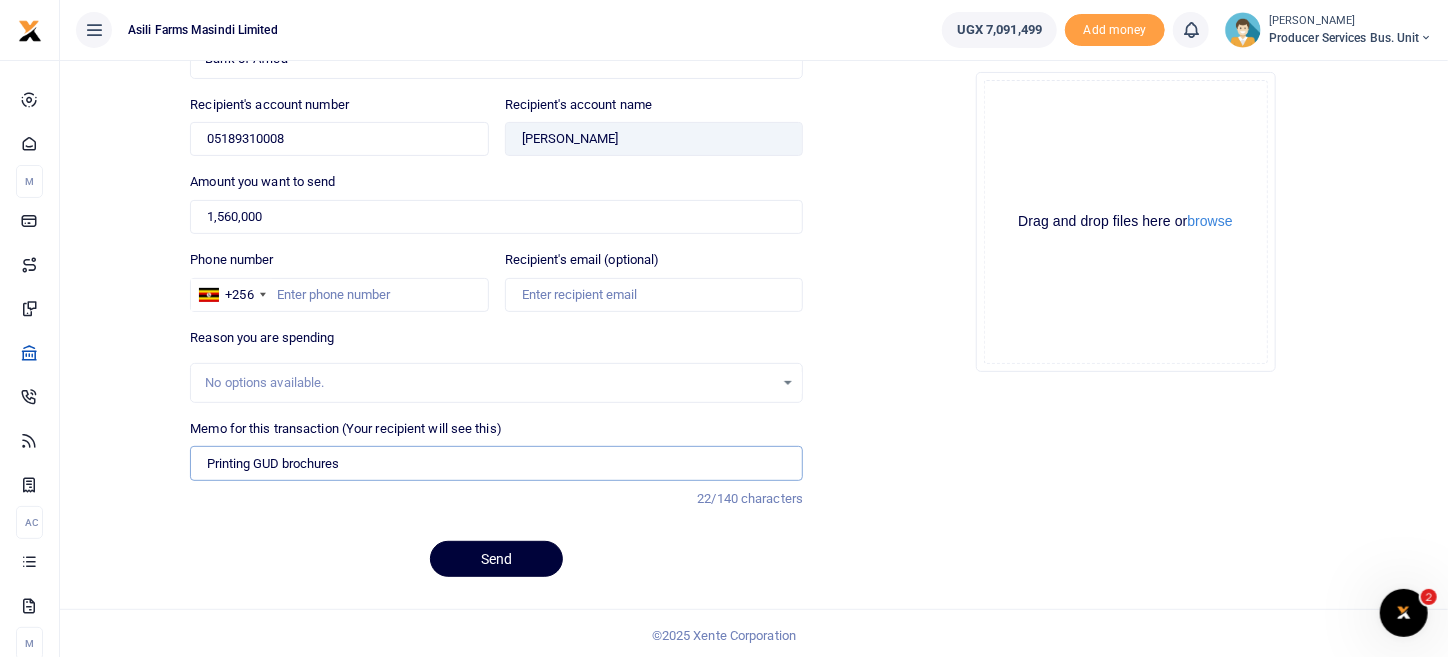 type on "Printing GUD brochures" 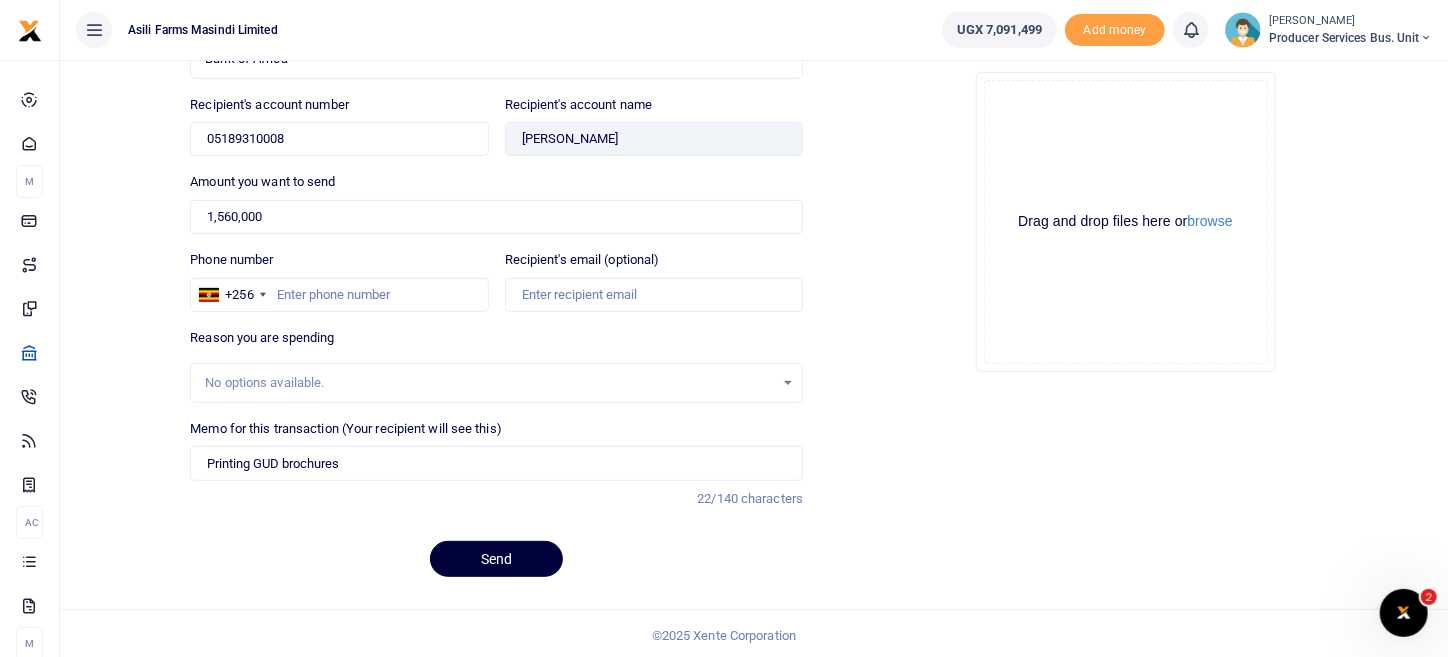 click on "Send" at bounding box center (496, 559) 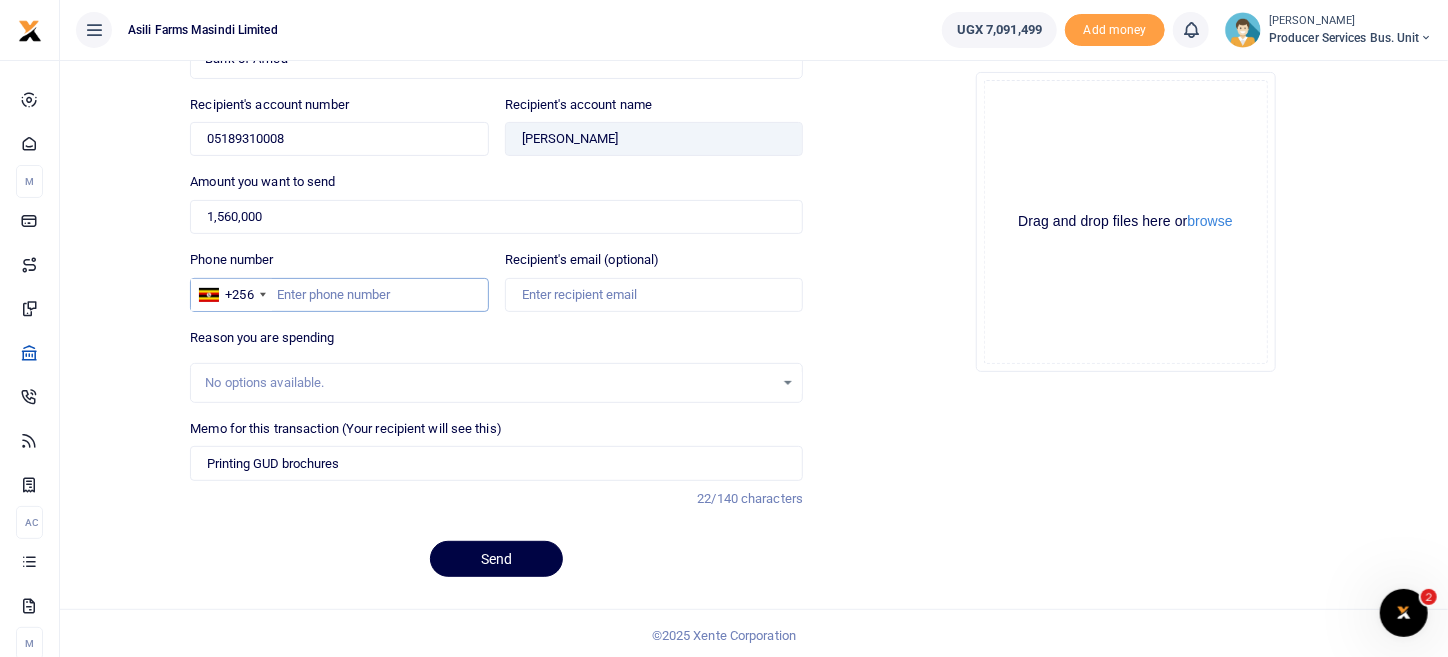 click on "Phone number" at bounding box center [339, 295] 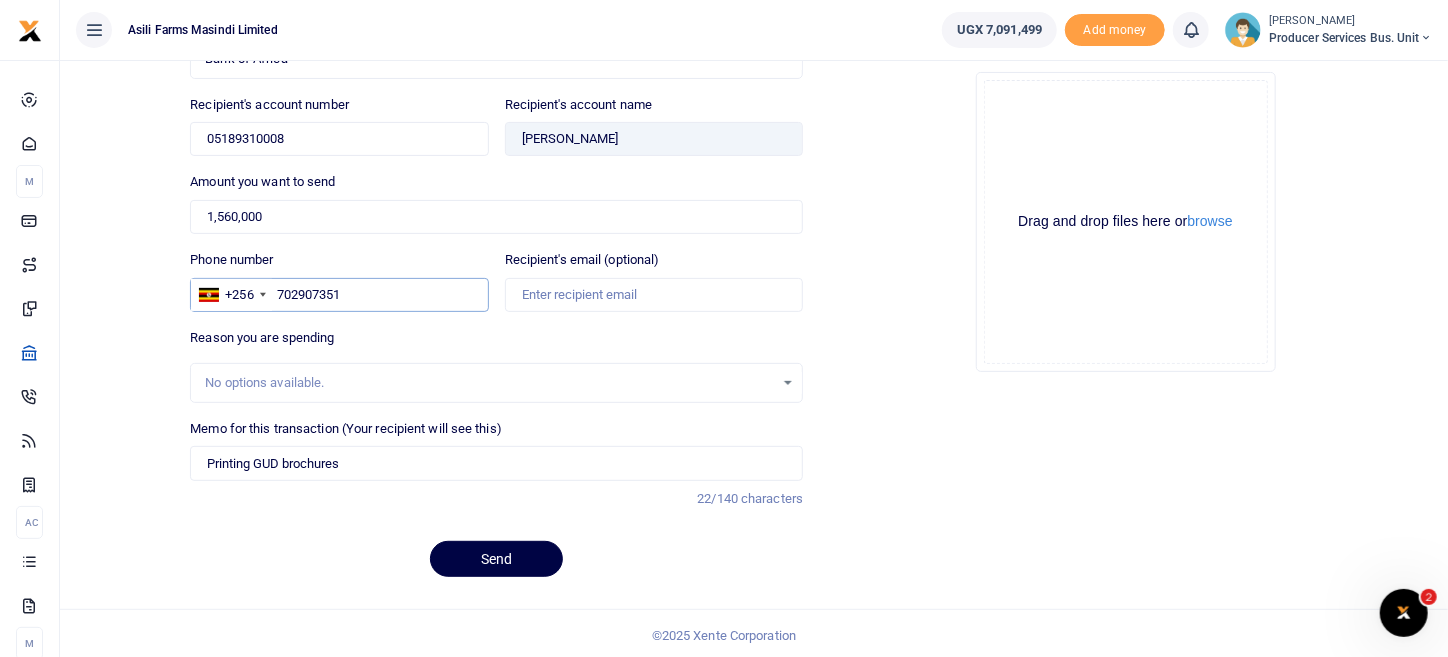 click on "702907351" at bounding box center [339, 295] 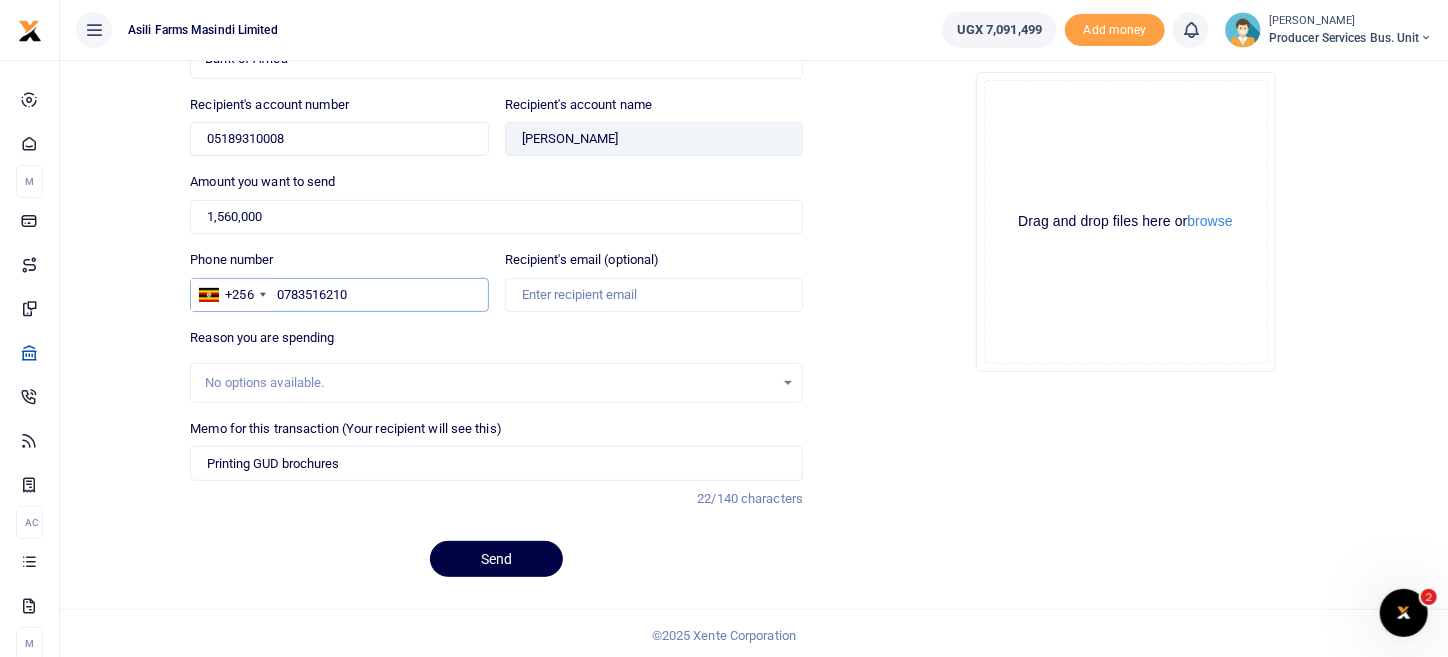 type on "0783516210" 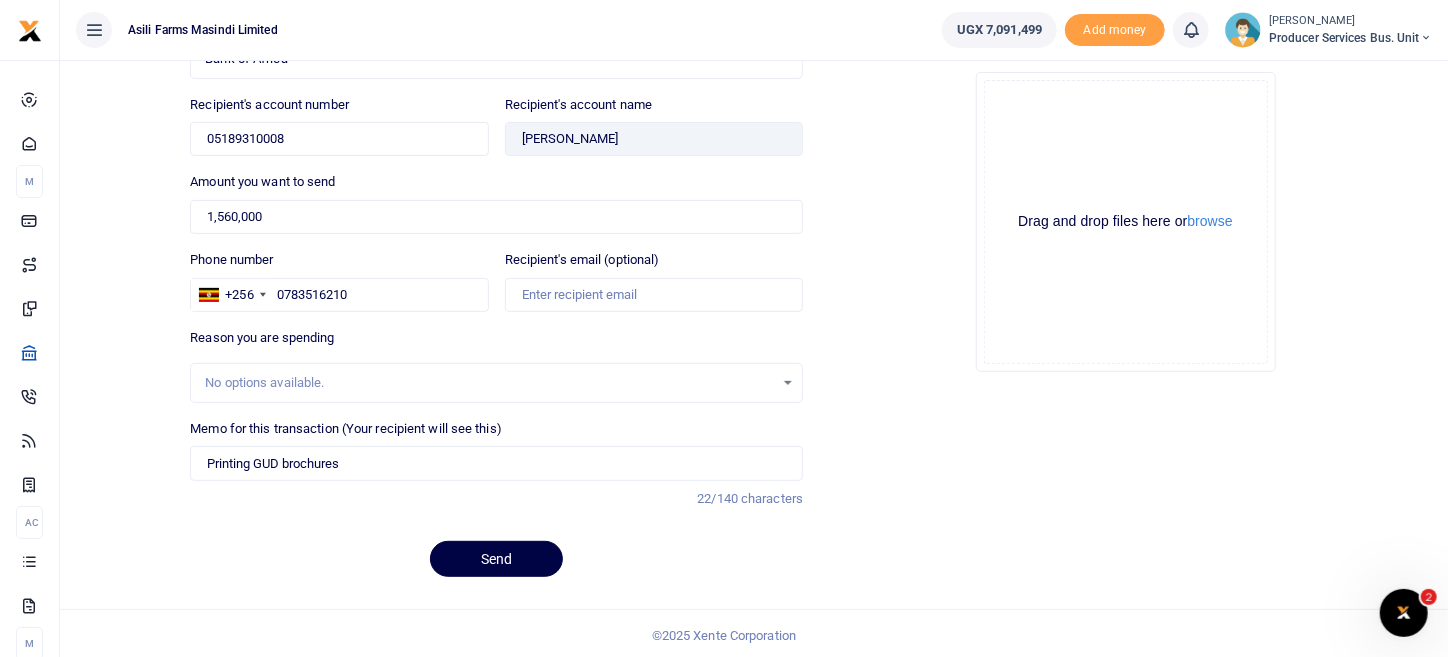 drag, startPoint x: 912, startPoint y: 353, endPoint x: 822, endPoint y: 346, distance: 90.27181 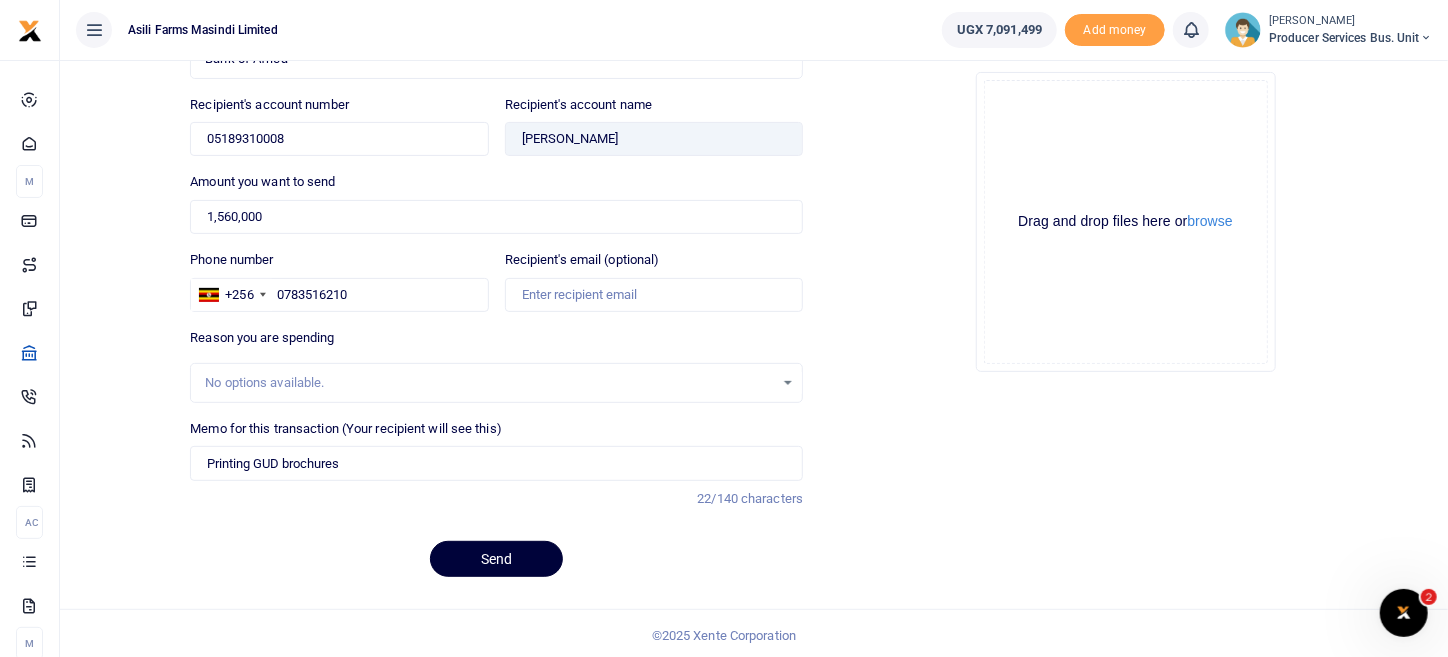 click on "Send" at bounding box center (496, 559) 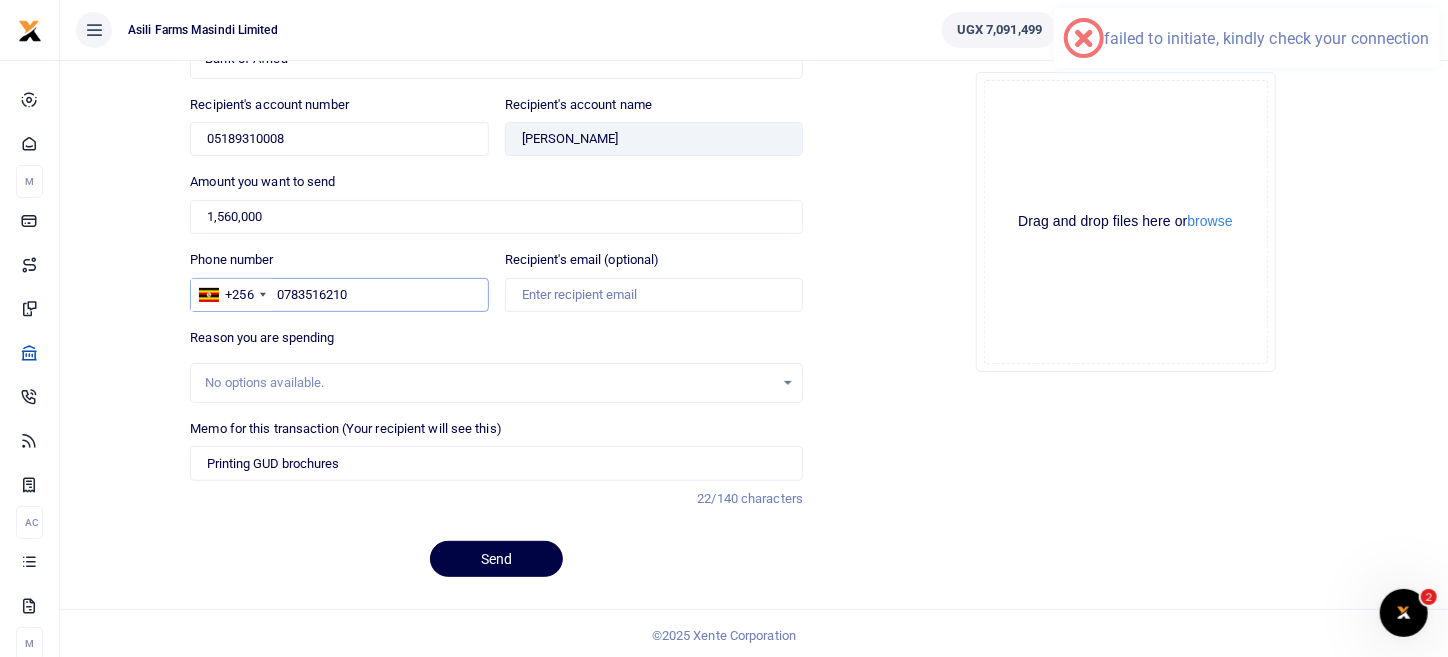 click on "0783516210" at bounding box center [339, 295] 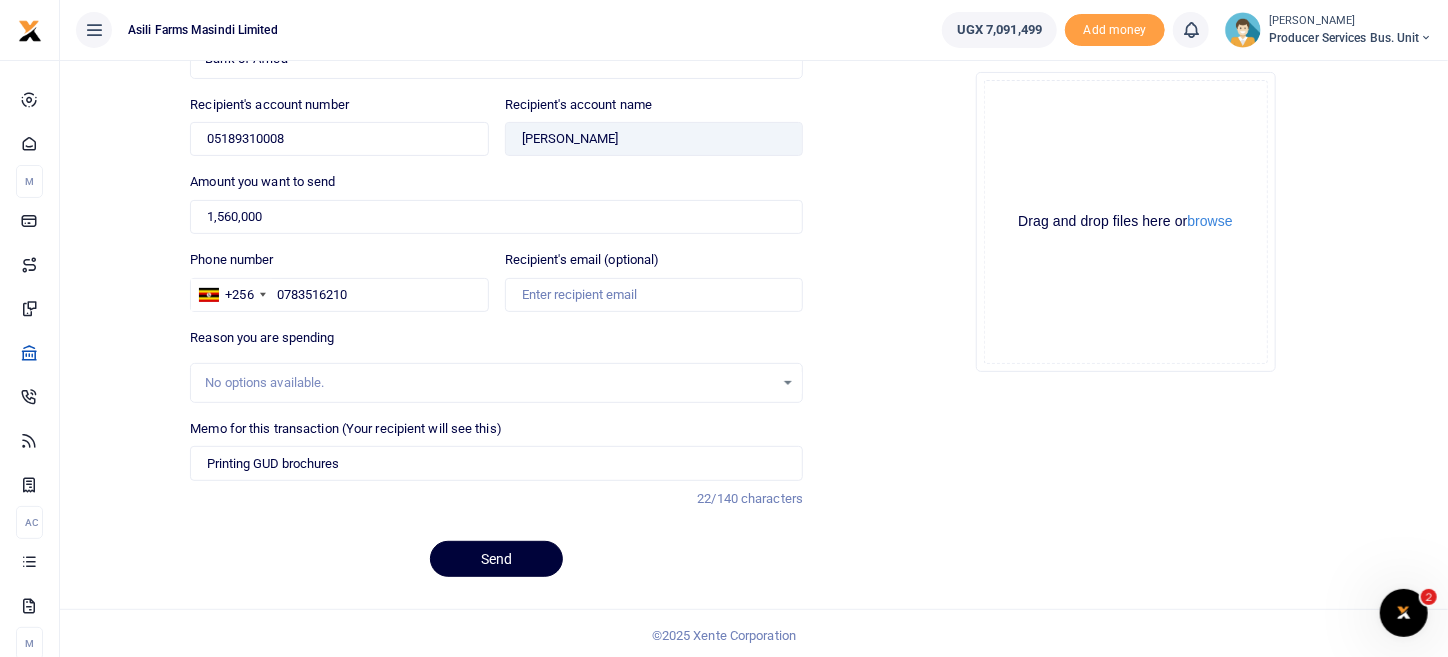 click on "Send" at bounding box center [496, 559] 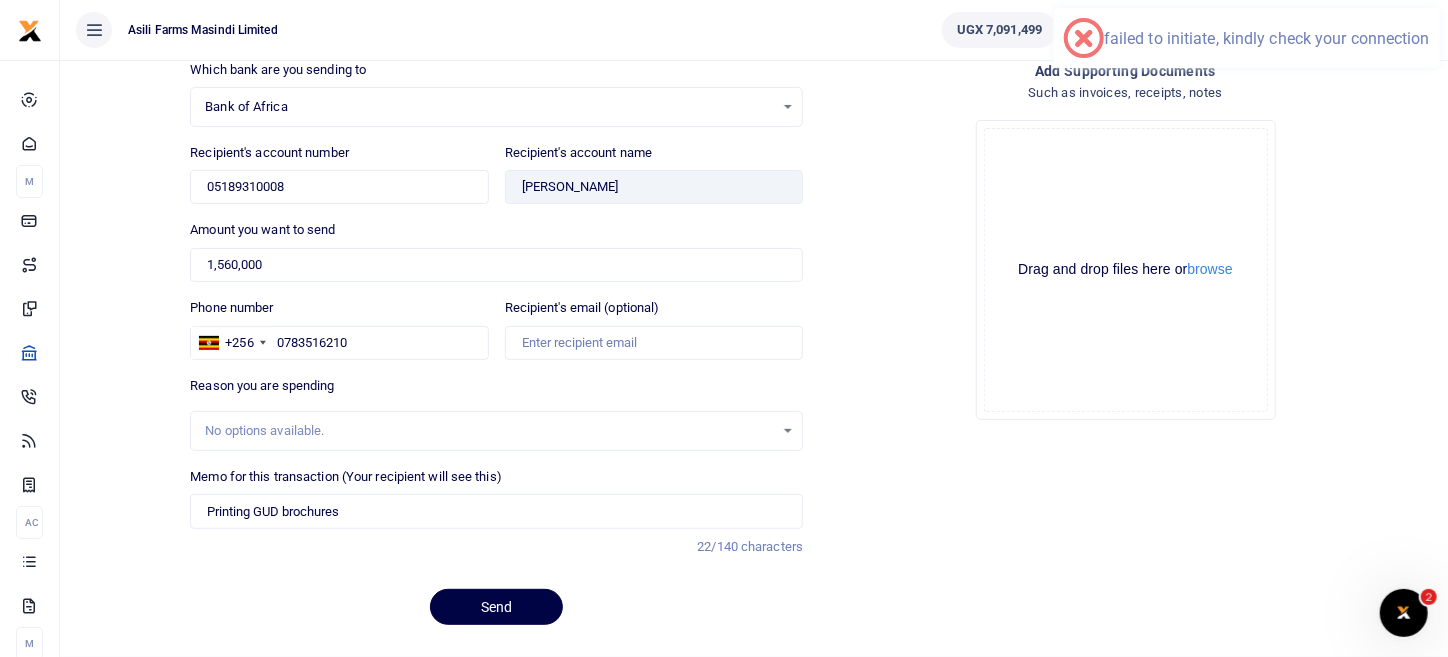 scroll, scrollTop: 194, scrollLeft: 0, axis: vertical 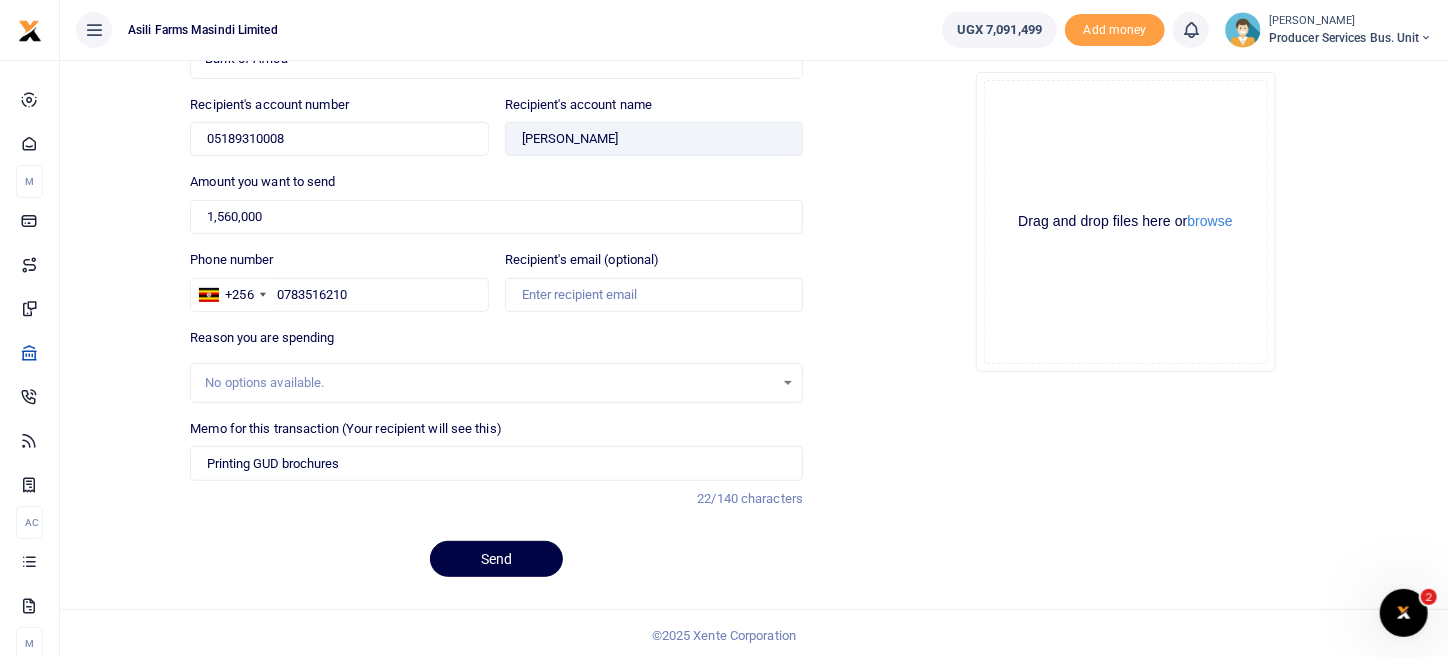 click on "Drop your files here Drag and drop files here or  browse Powered by  Uppy" at bounding box center (1125, 222) 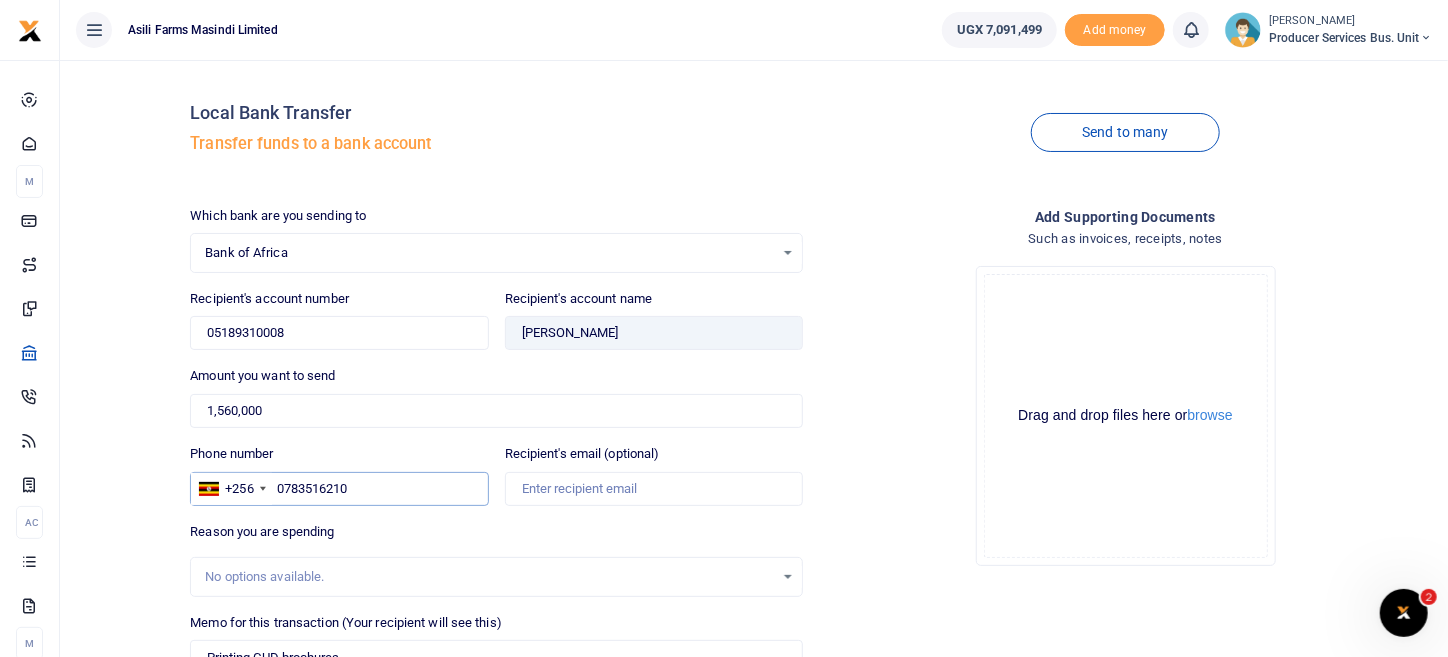 drag, startPoint x: 344, startPoint y: 491, endPoint x: 272, endPoint y: 486, distance: 72.1734 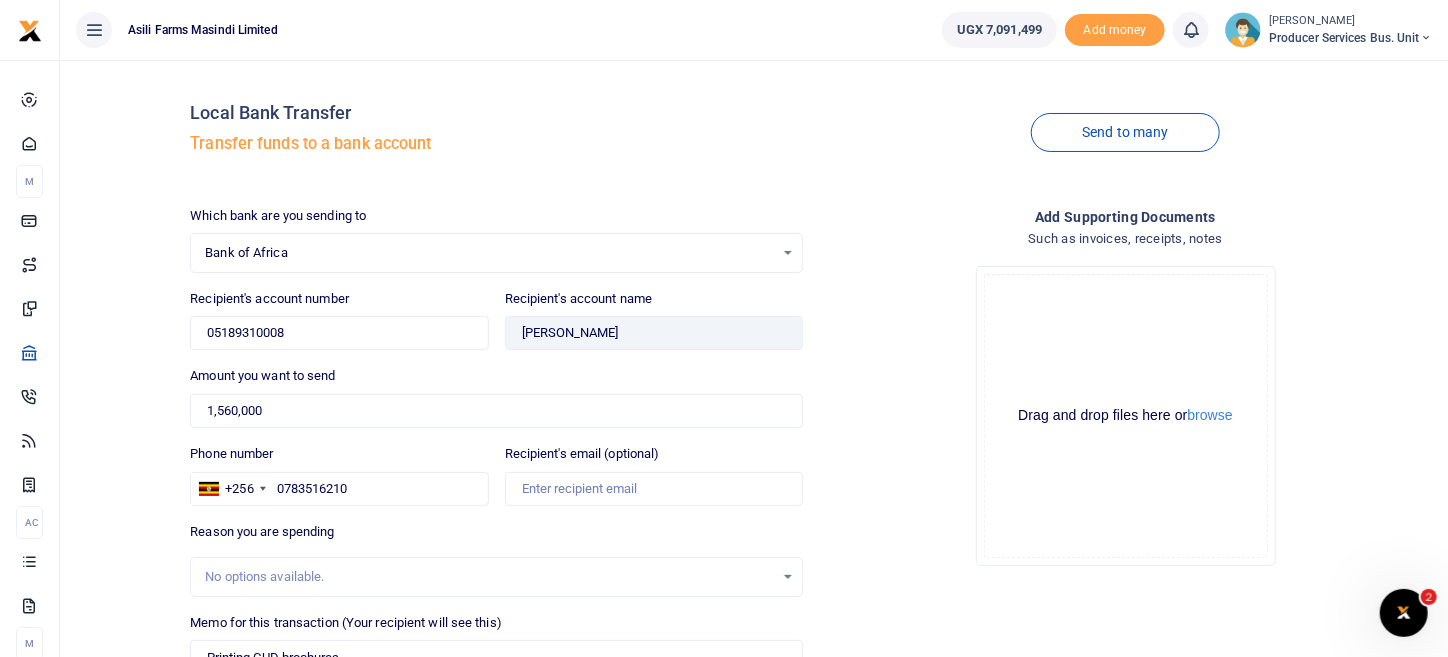 drag, startPoint x: 901, startPoint y: 570, endPoint x: 968, endPoint y: 525, distance: 80.70936 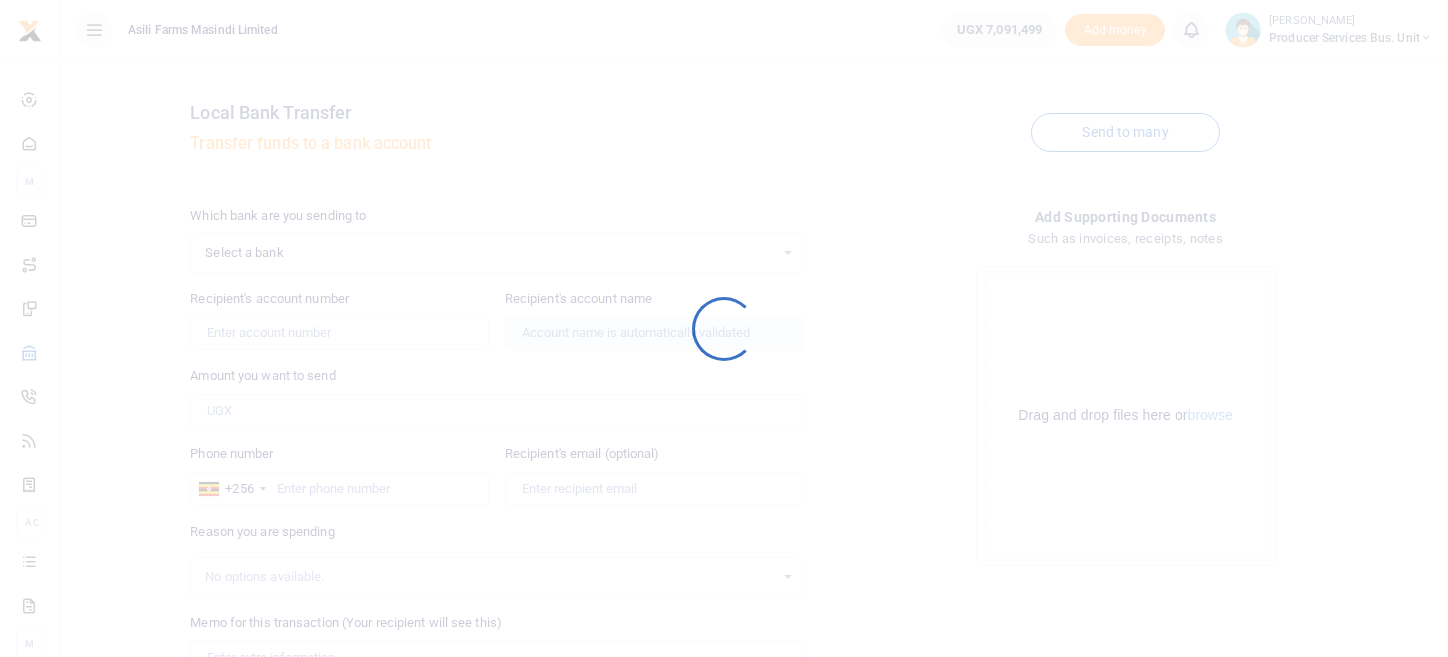 scroll, scrollTop: 0, scrollLeft: 0, axis: both 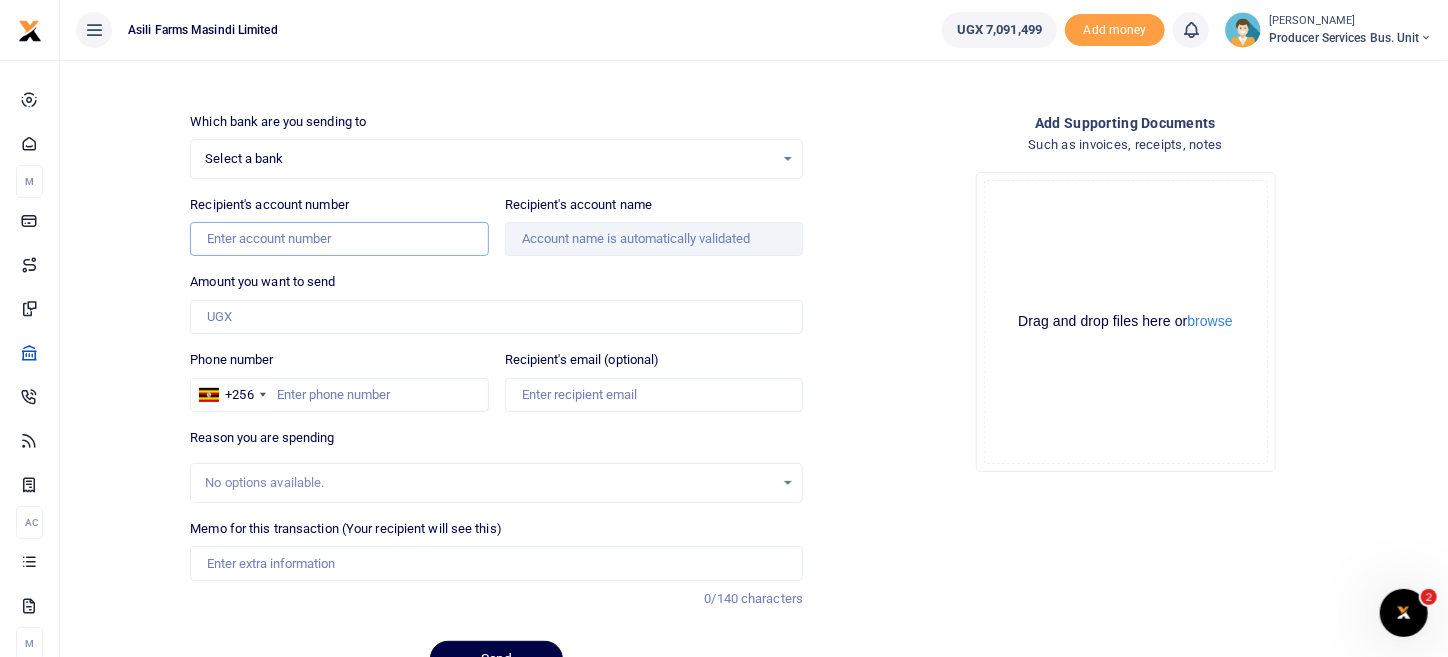 drag, startPoint x: 295, startPoint y: 237, endPoint x: 342, endPoint y: 196, distance: 62.369865 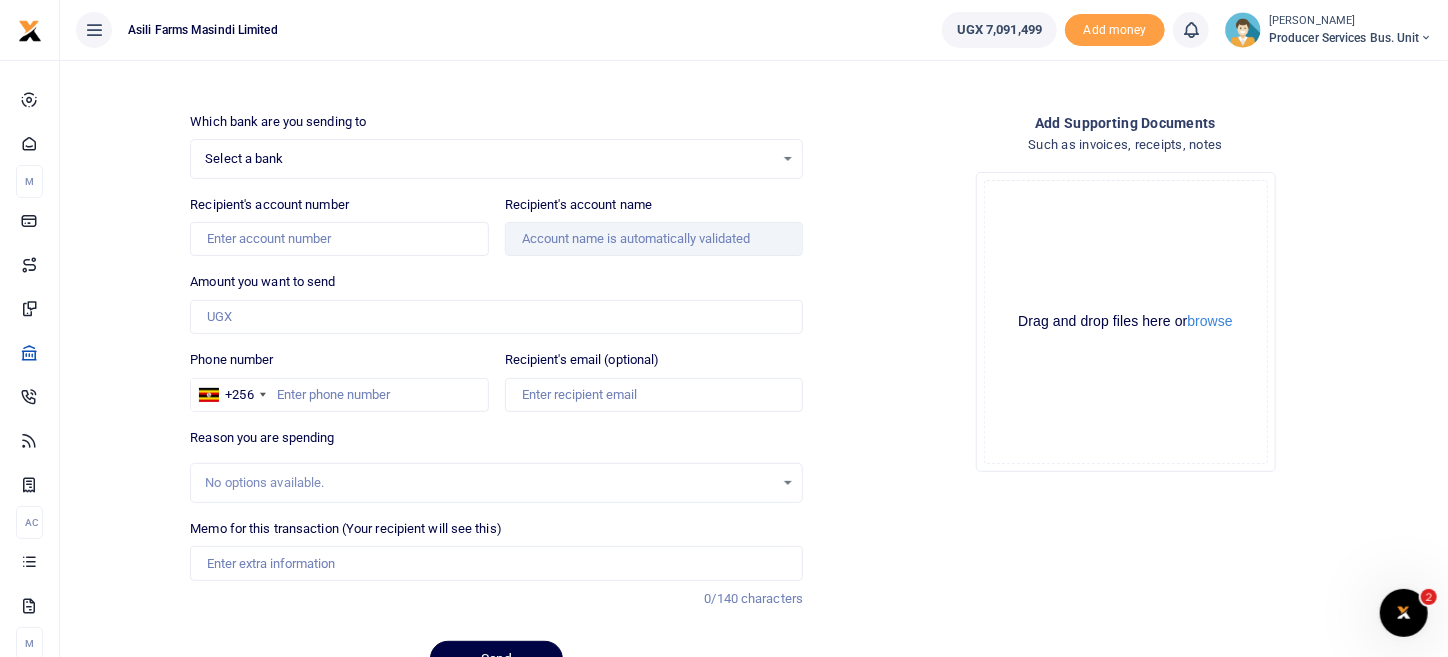 click on "Drop your files here Drag and drop files here or  browse Powered by  Uppy" at bounding box center [1125, 322] 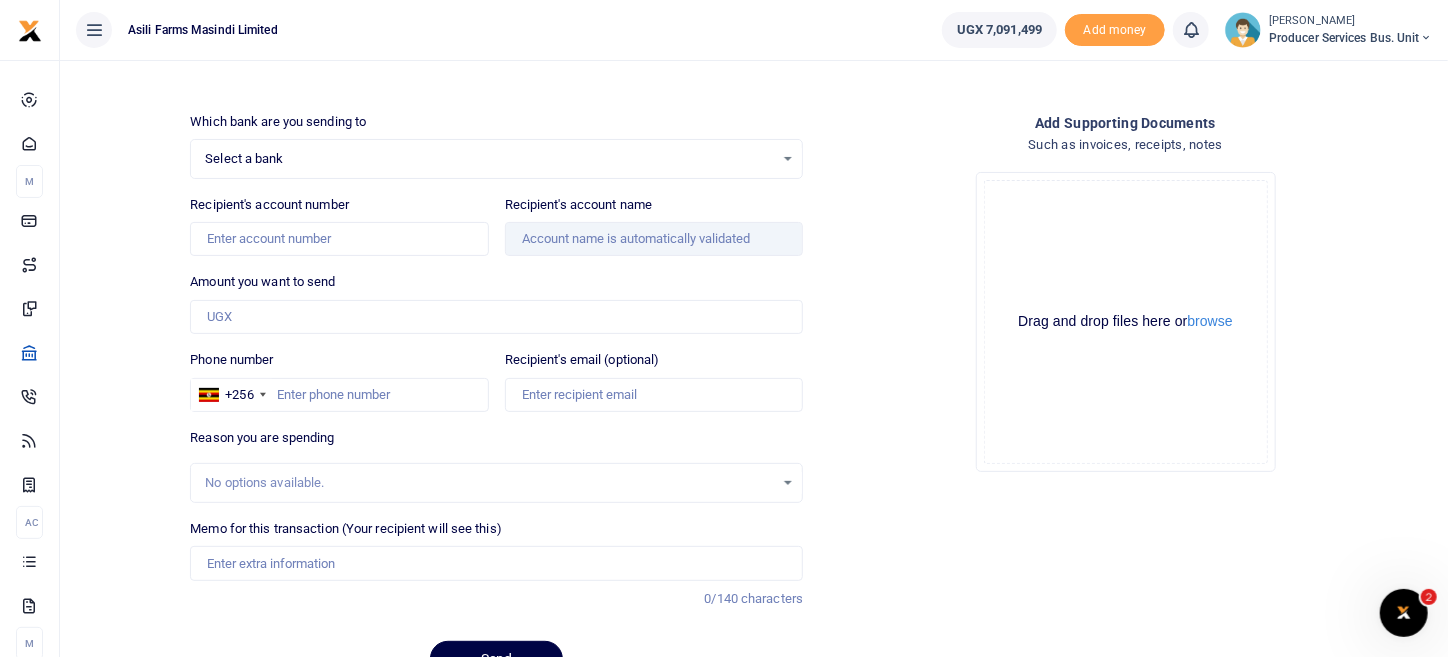 click on "Select a bank" at bounding box center (489, 159) 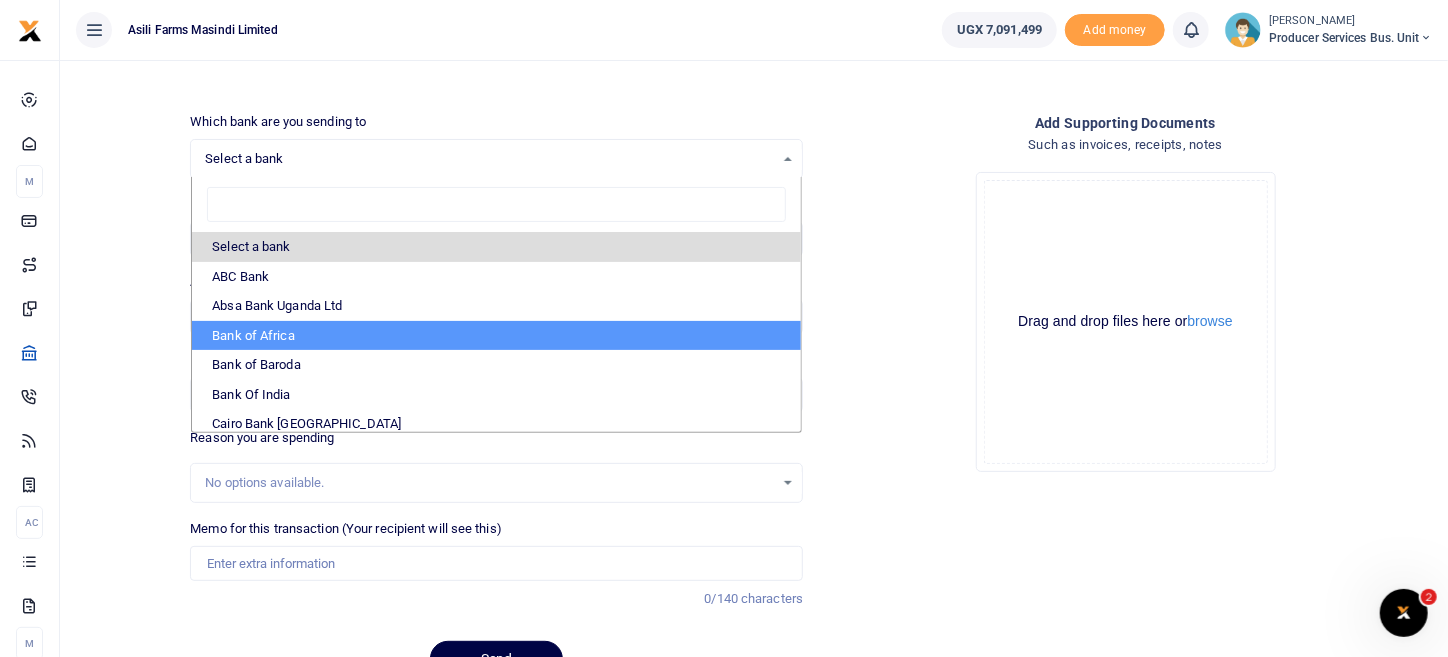 click on "Bank of Africa" at bounding box center [496, 336] 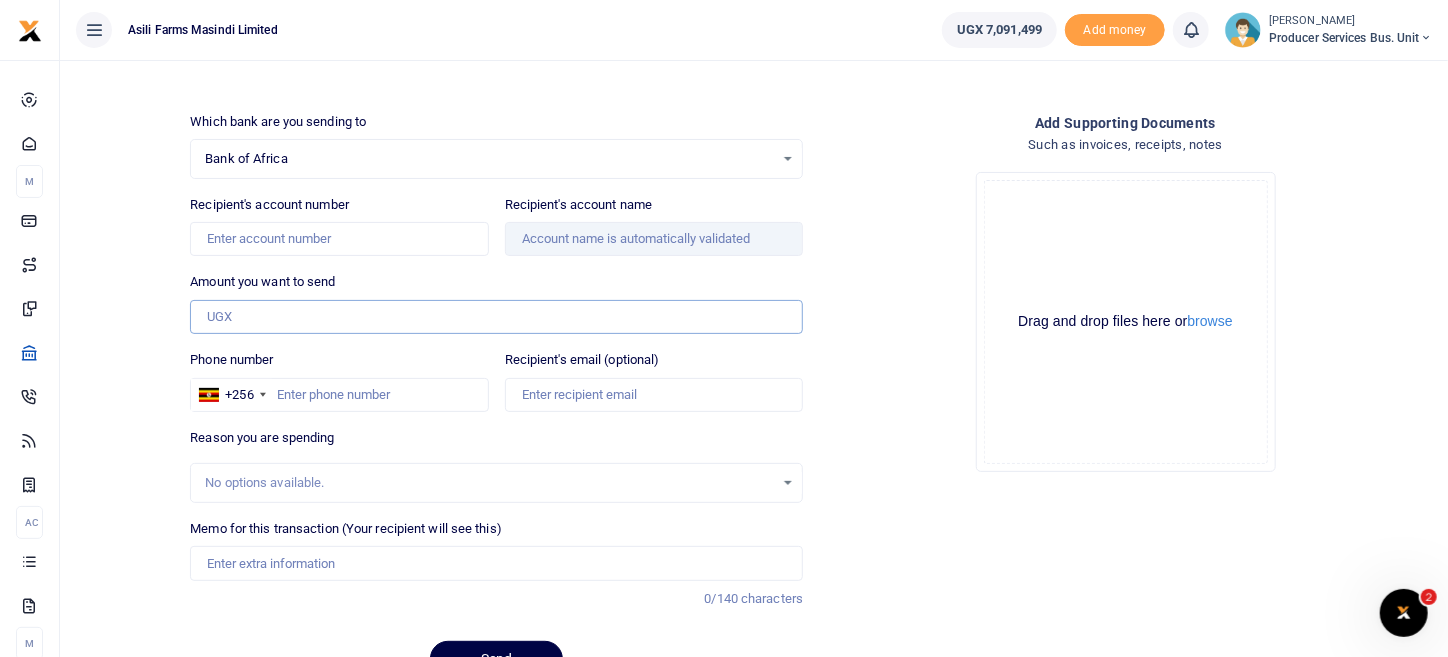 click on "Amount you want to send" at bounding box center [496, 317] 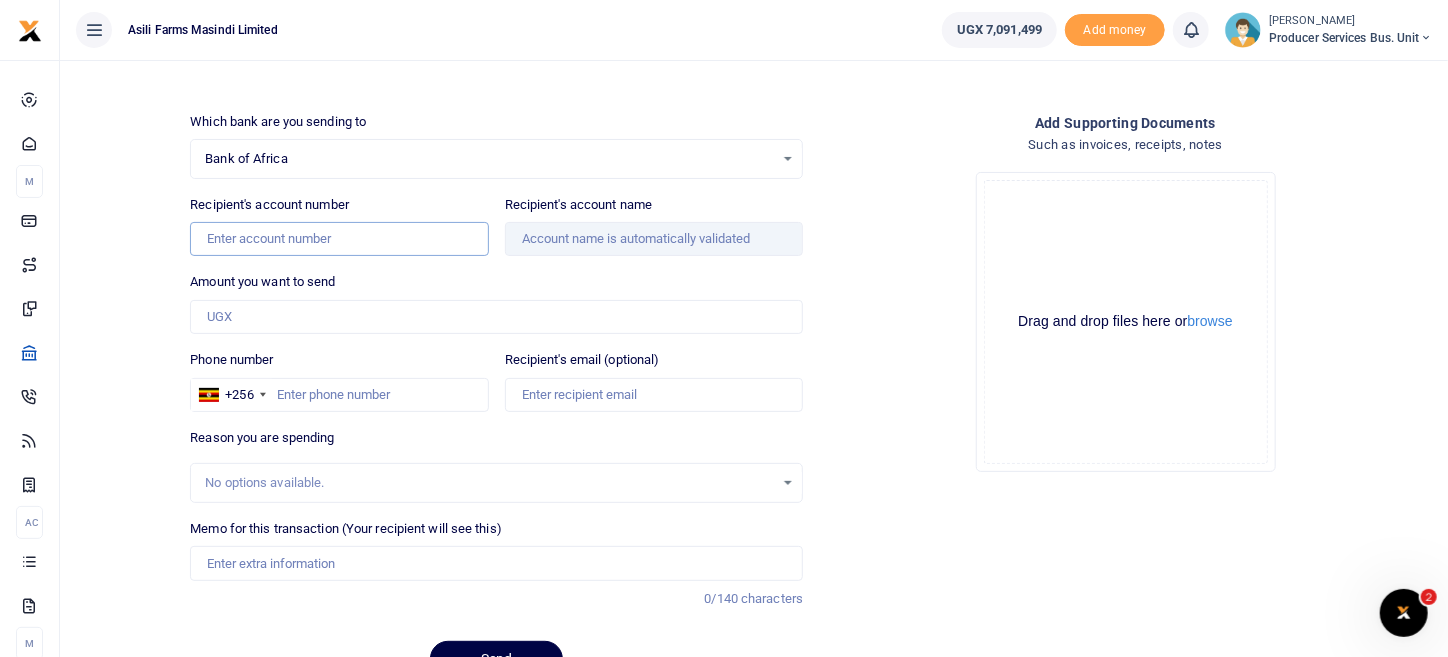 click on "Recipient's account number" at bounding box center (339, 239) 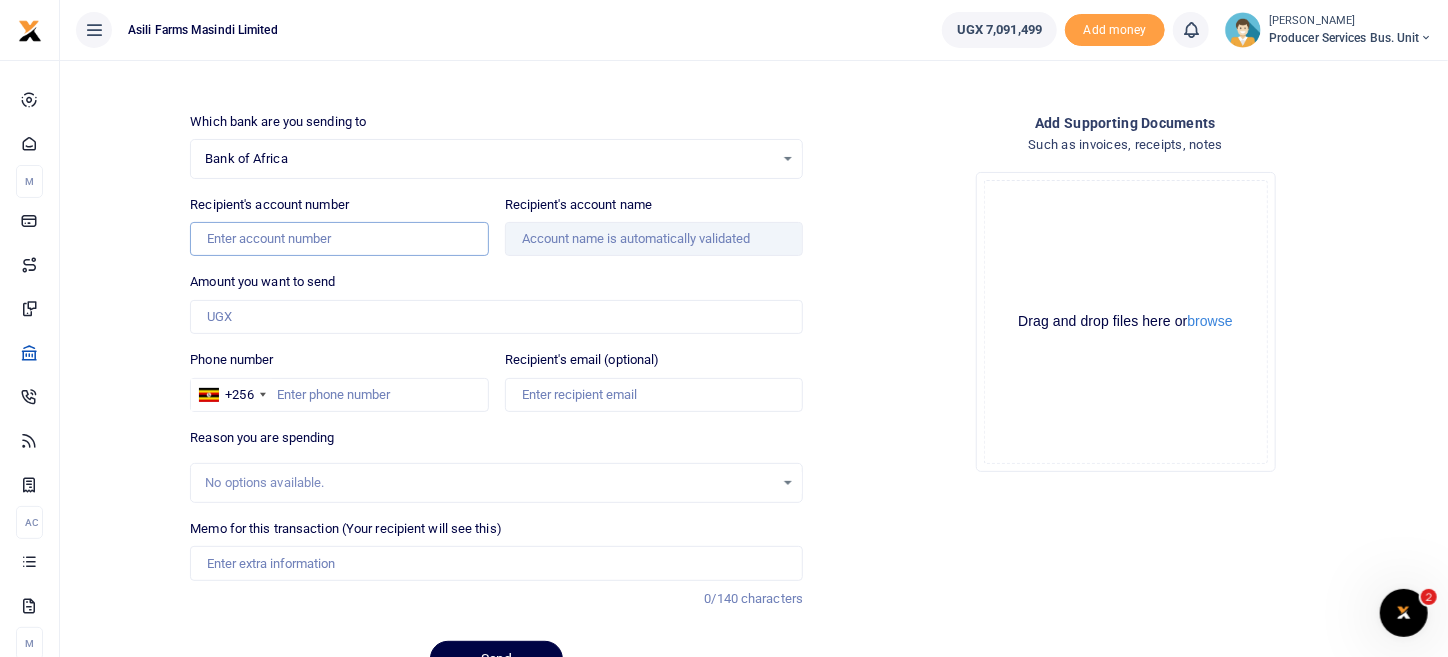 click on "Recipient's account number" at bounding box center [339, 239] 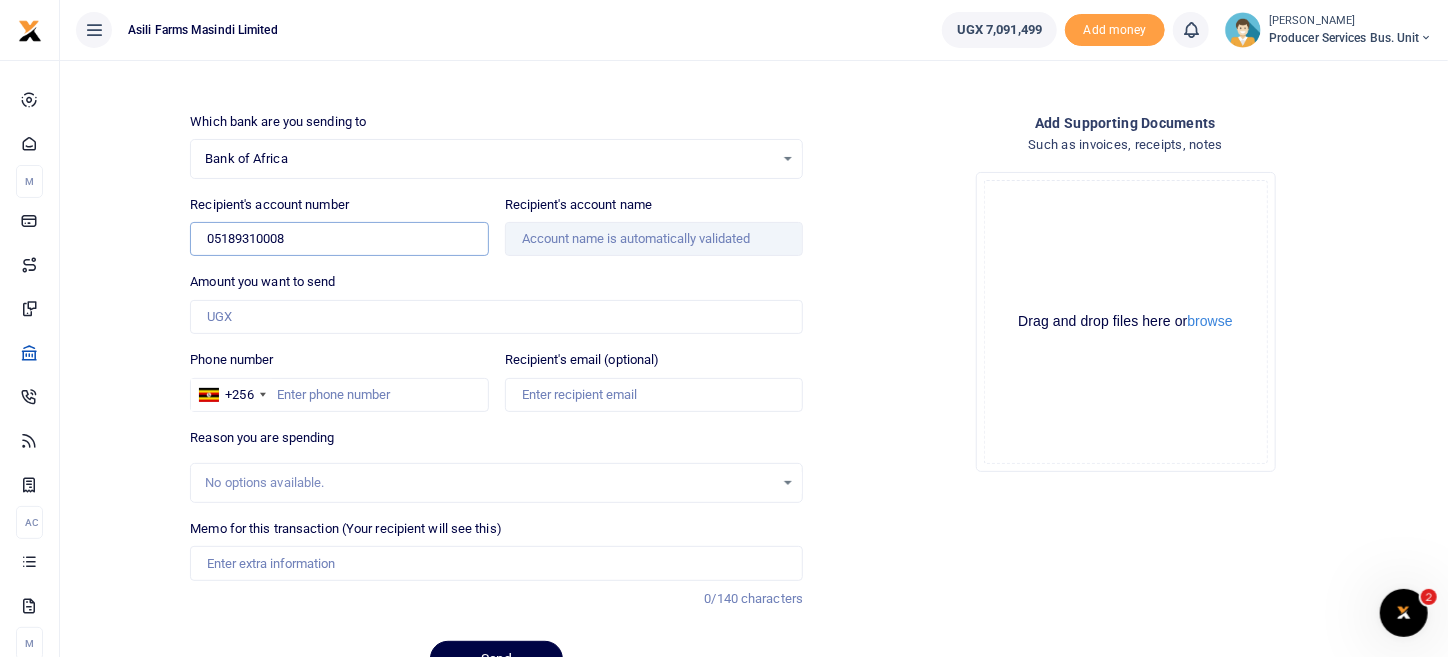 type on "05189310008" 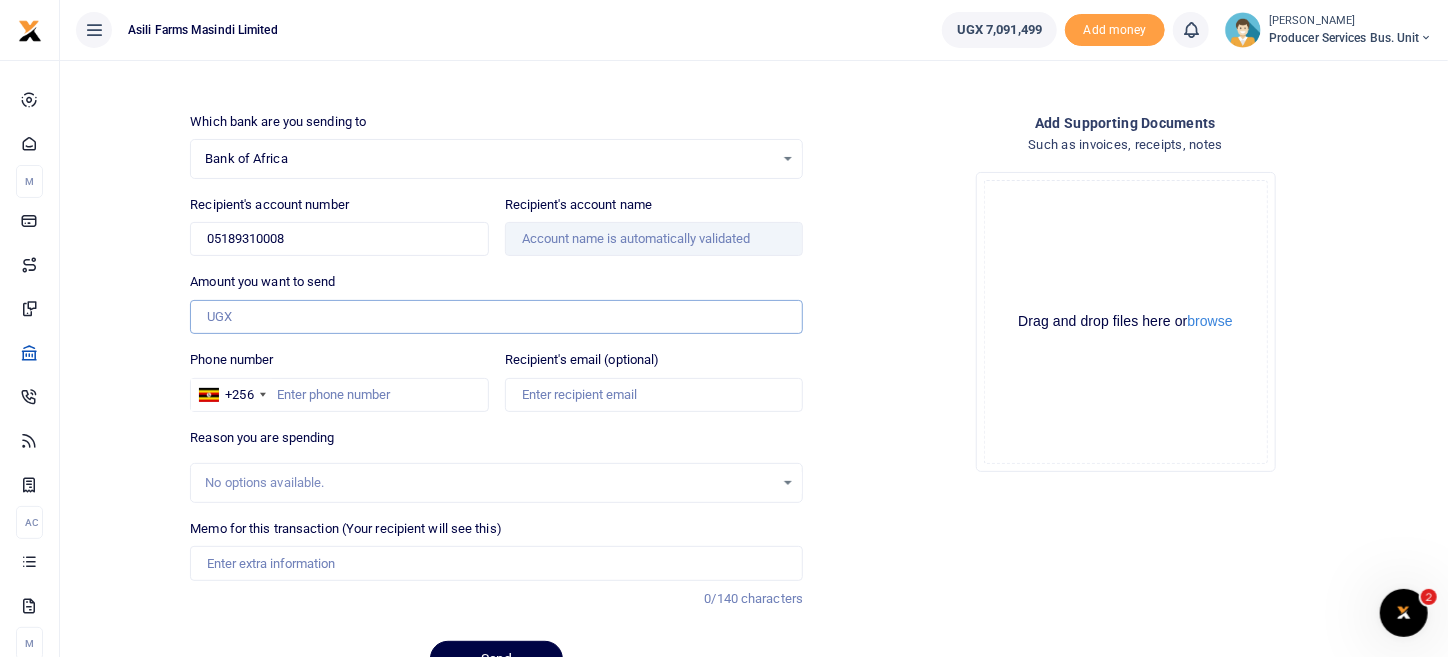 click on "Amount you want to send" at bounding box center (496, 317) 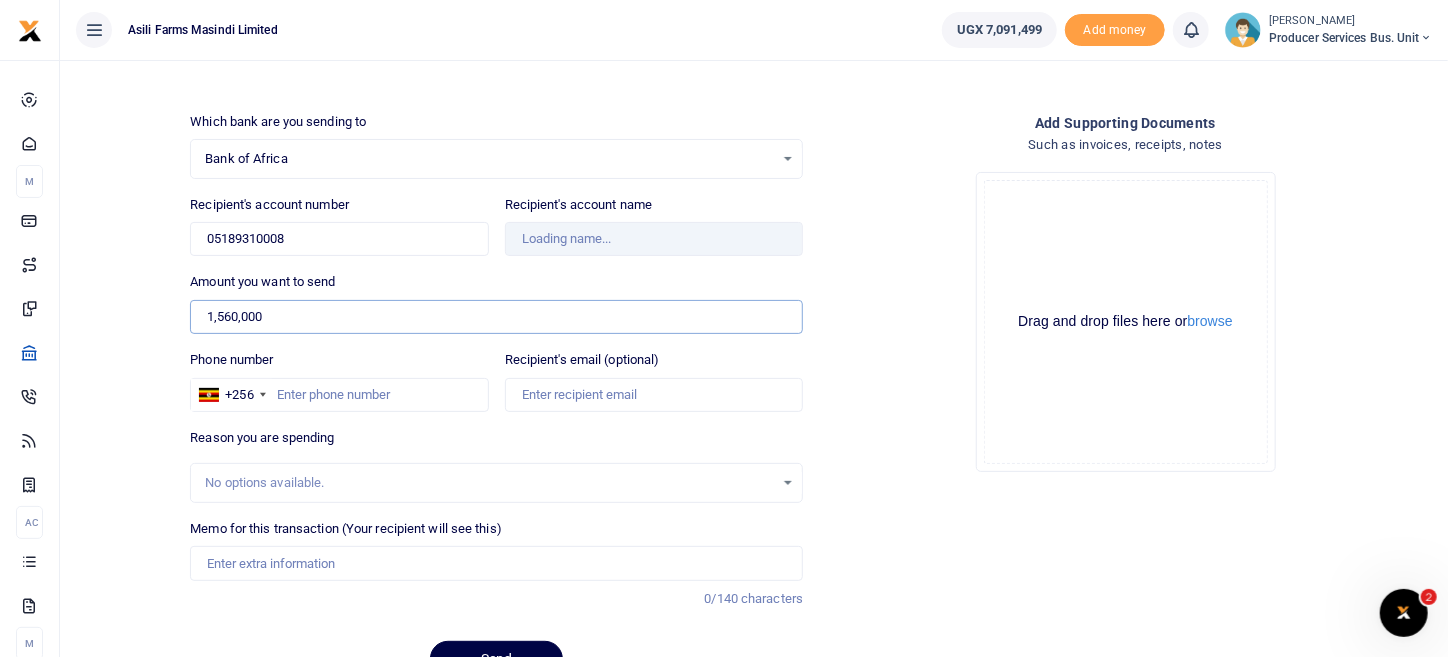 type on "1,560,000" 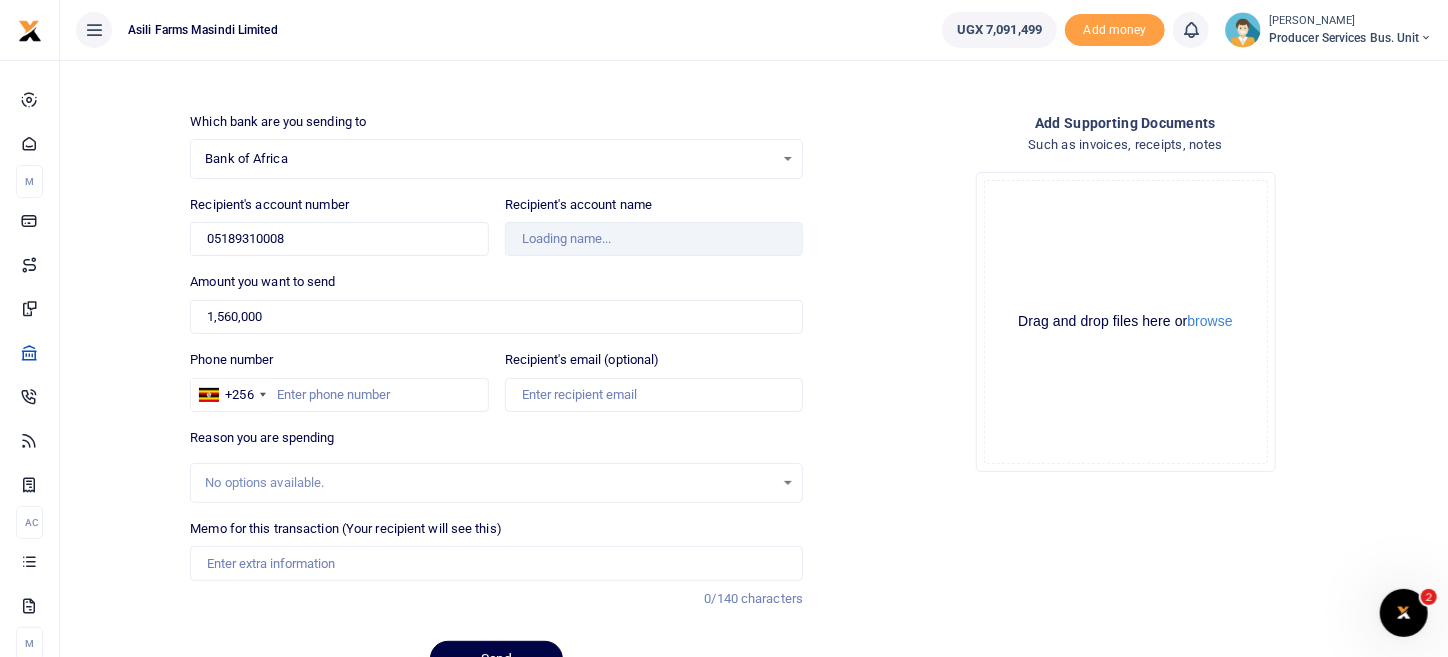 click on "Drop your files here Drag and drop files here or  browse Powered by  Uppy" at bounding box center [1125, 322] 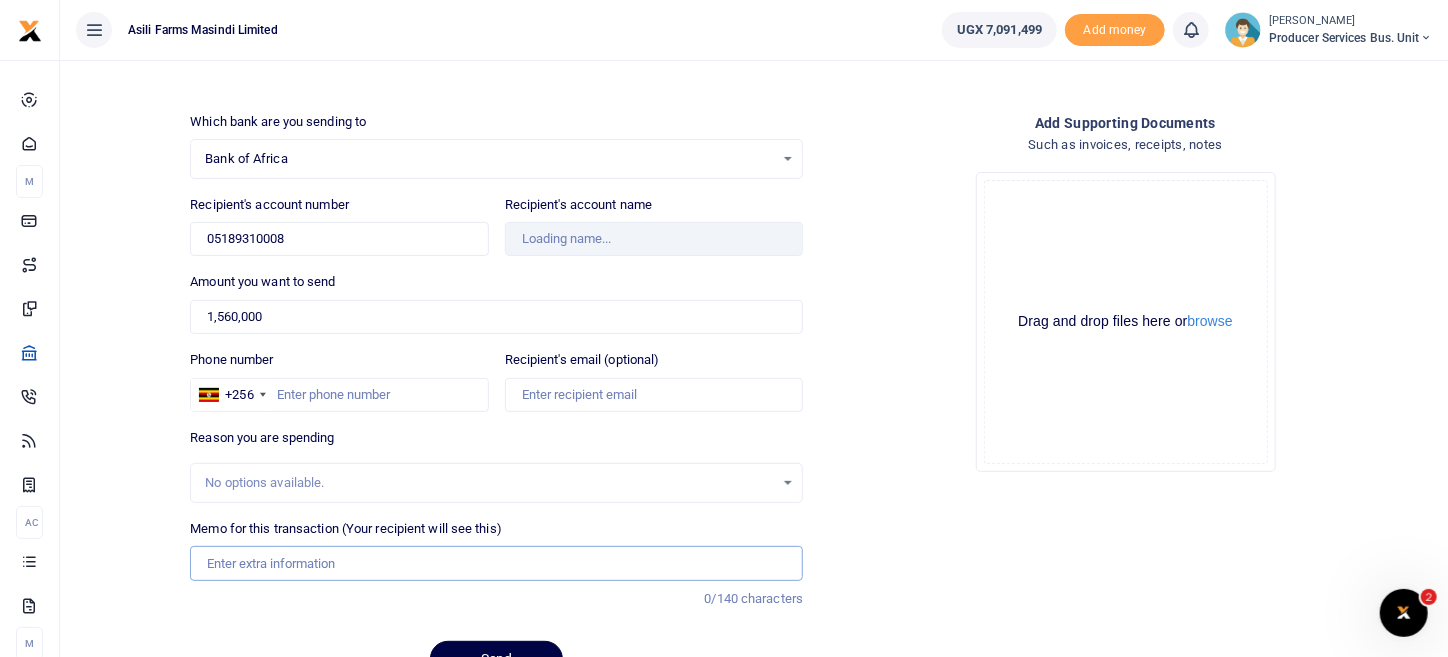 click on "Memo for this transaction (Your recipient will see this)" at bounding box center [496, 563] 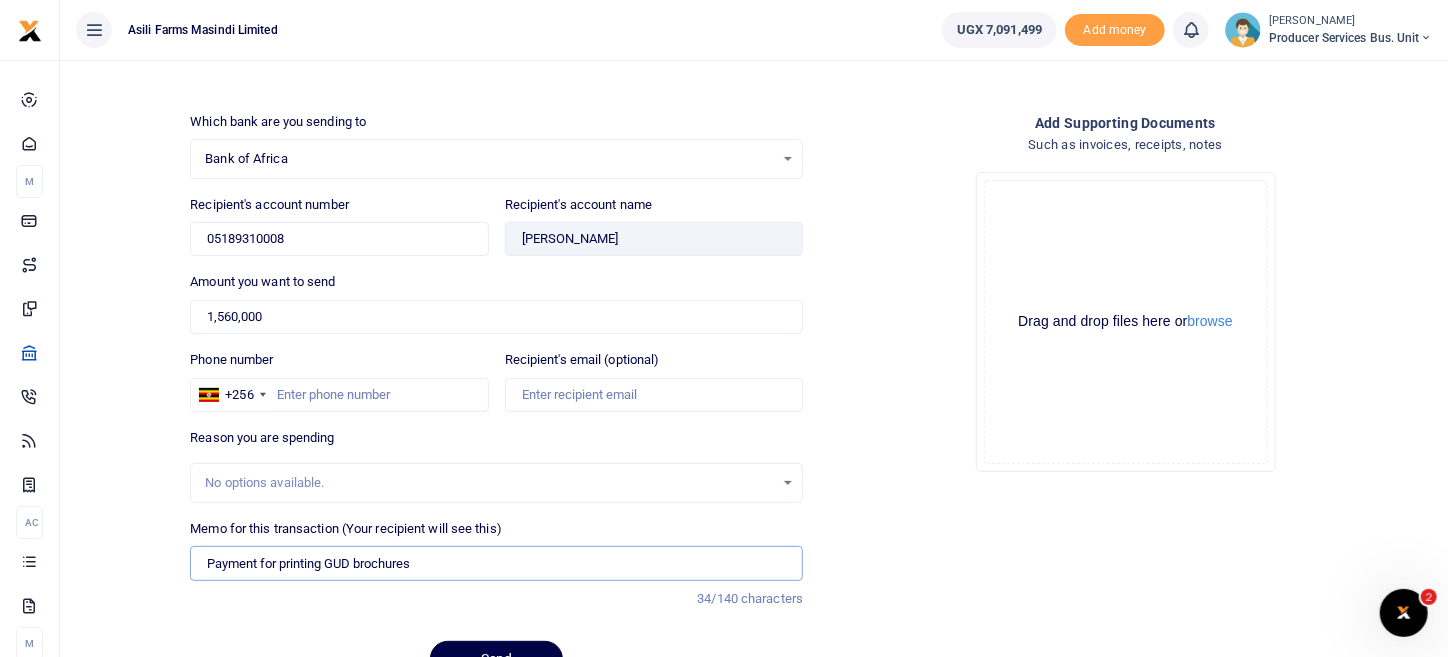 type on "Payment for printing GUD brochures" 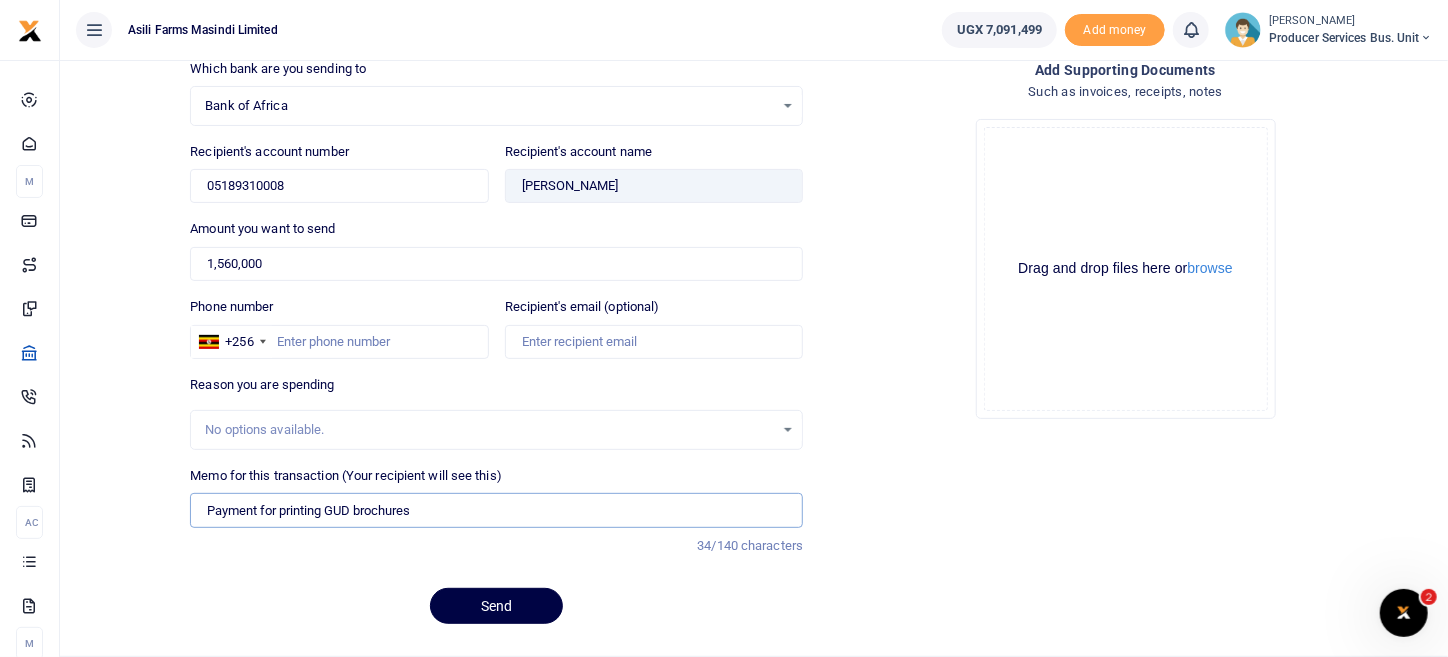scroll, scrollTop: 194, scrollLeft: 0, axis: vertical 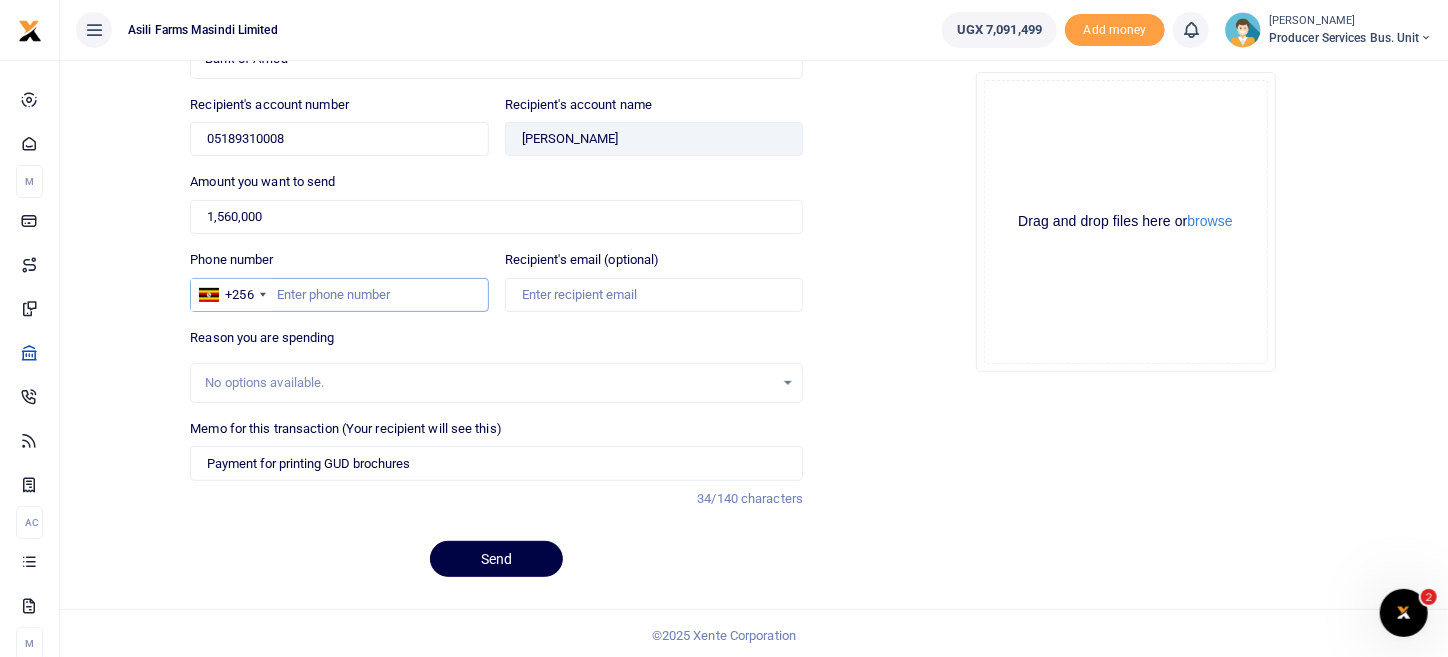 click on "Phone number" at bounding box center [339, 295] 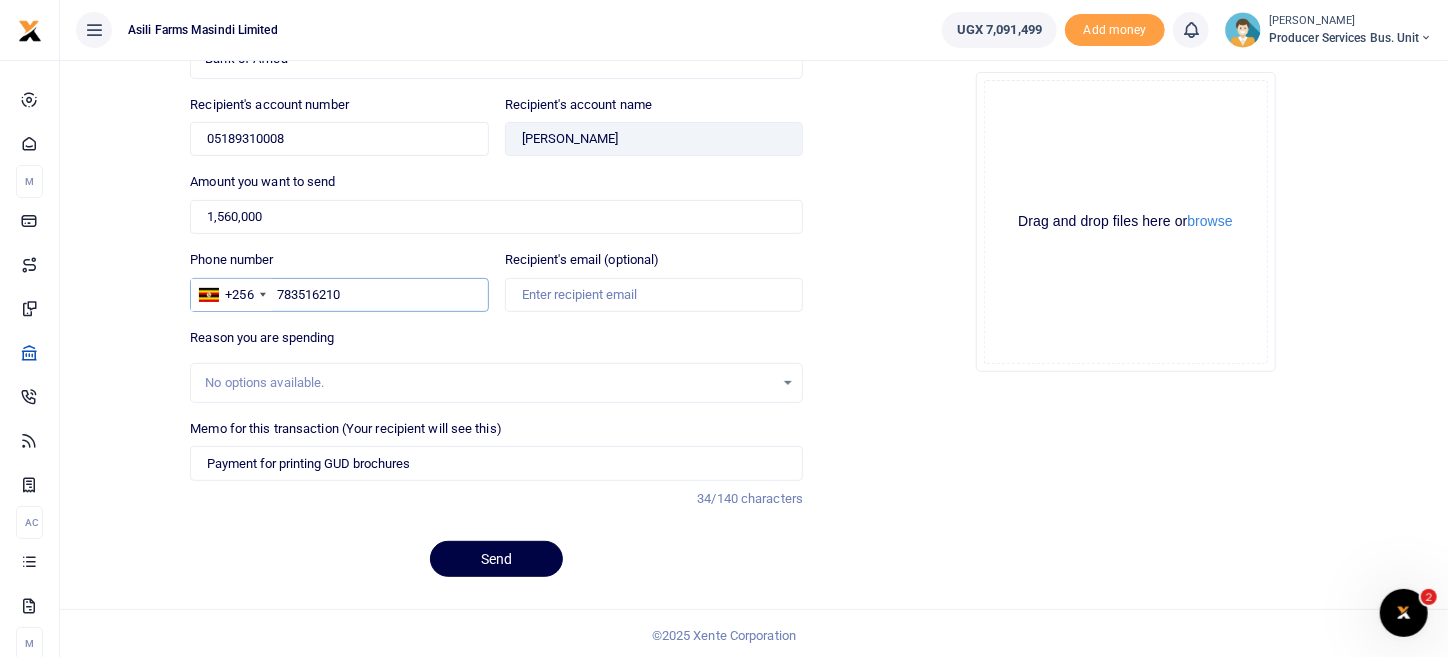 type on "783516210" 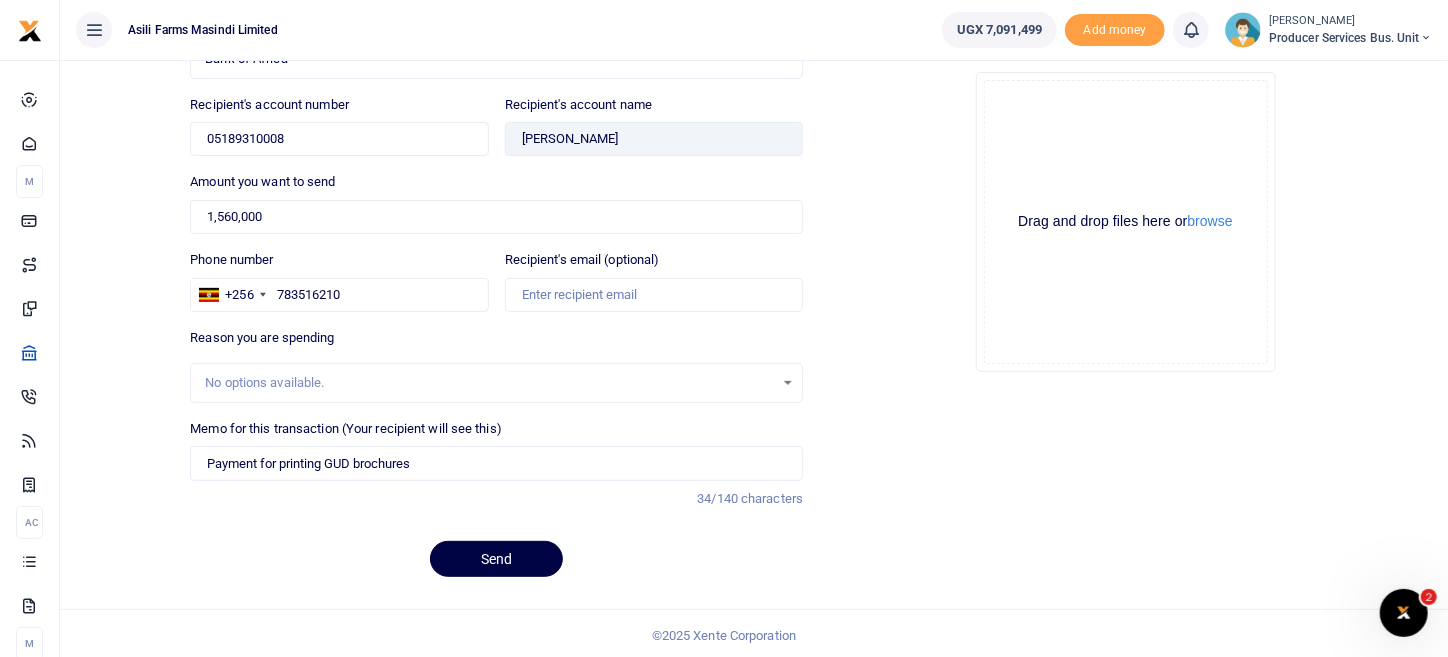 click on "Drop your files here Drag and drop files here or  browse Powered by  Uppy" at bounding box center [1125, 222] 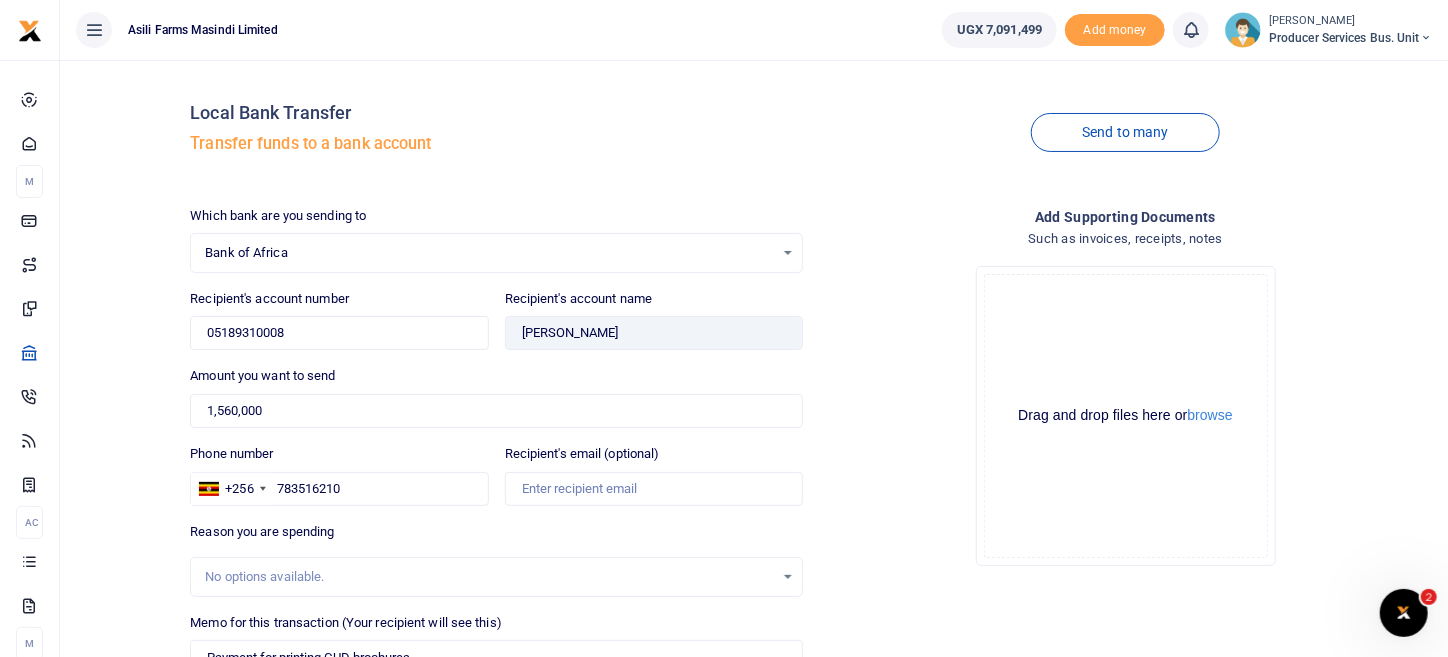 scroll, scrollTop: 194, scrollLeft: 0, axis: vertical 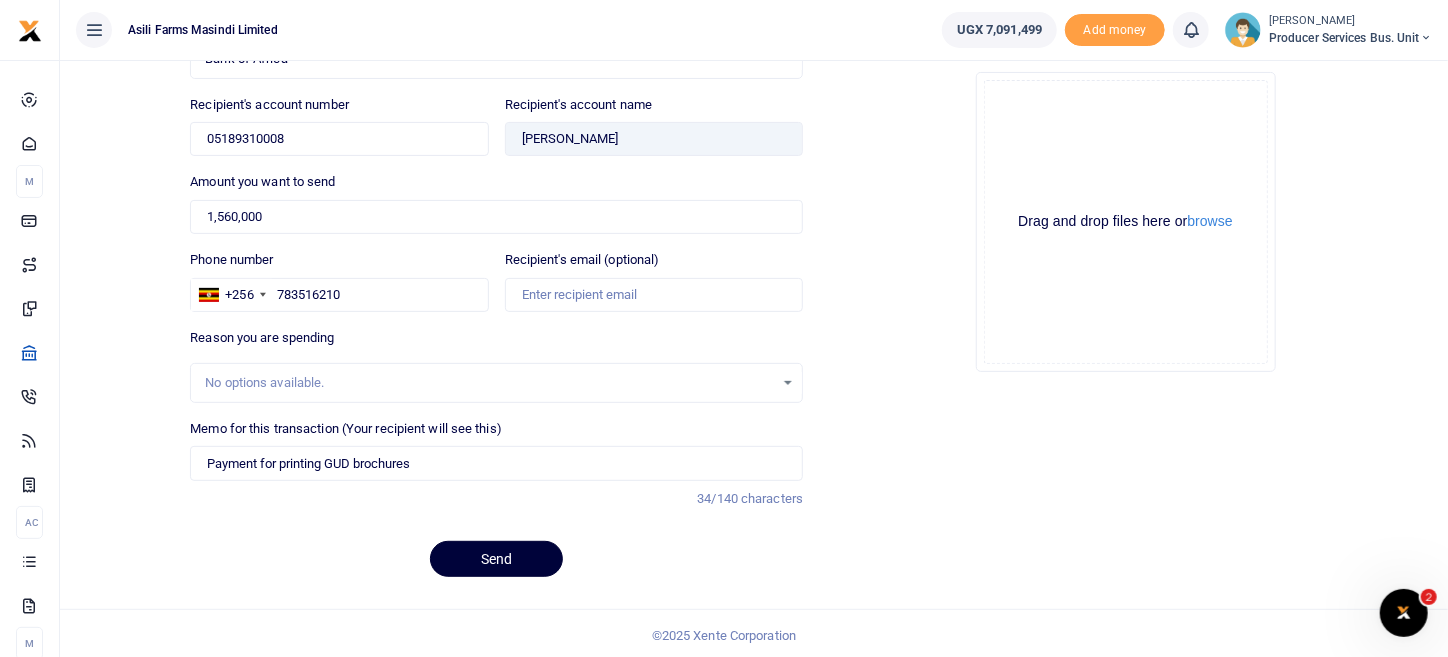 click on "Send" at bounding box center (496, 559) 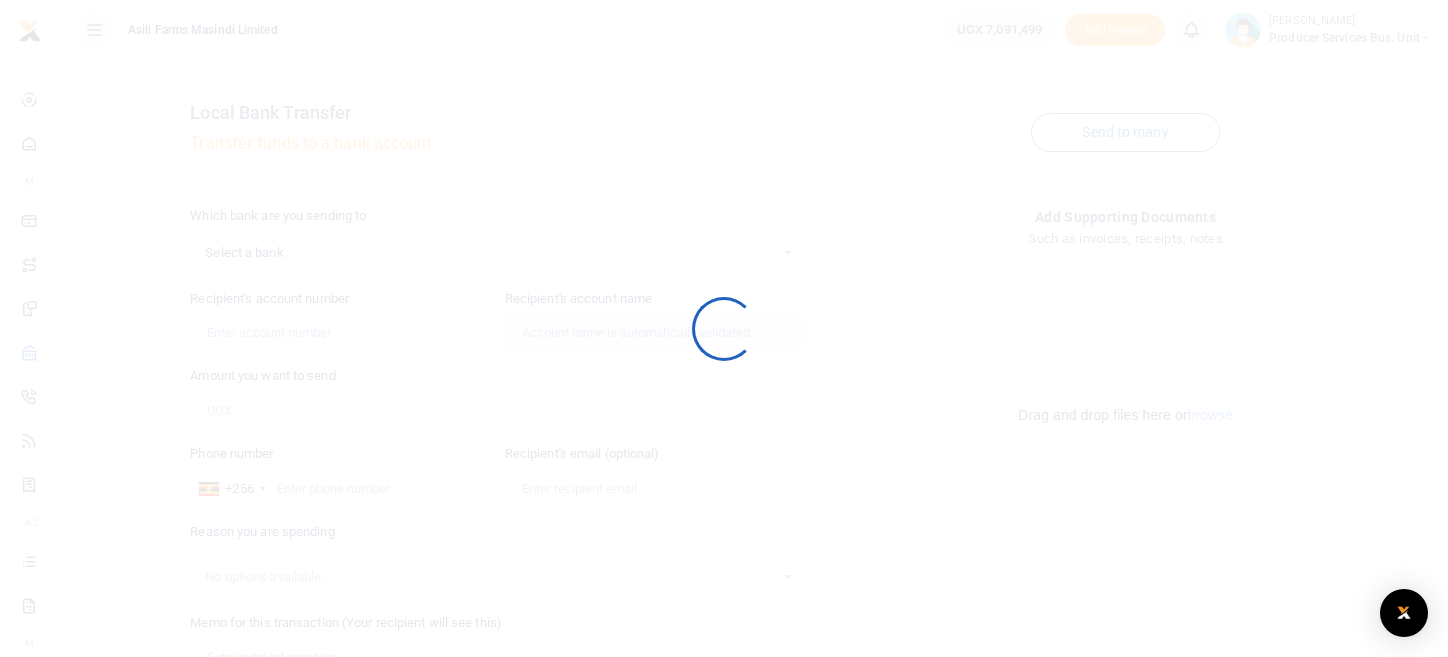 scroll, scrollTop: 194, scrollLeft: 0, axis: vertical 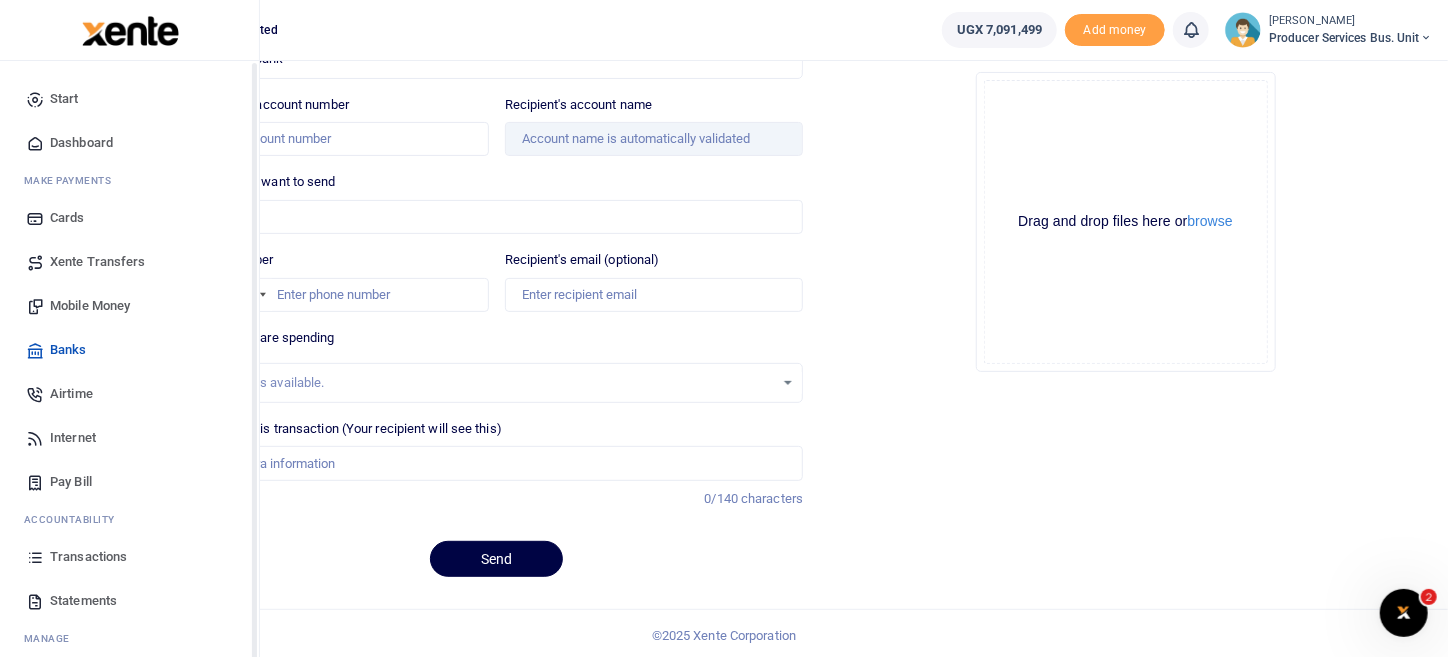 click on "Transactions" at bounding box center (129, 557) 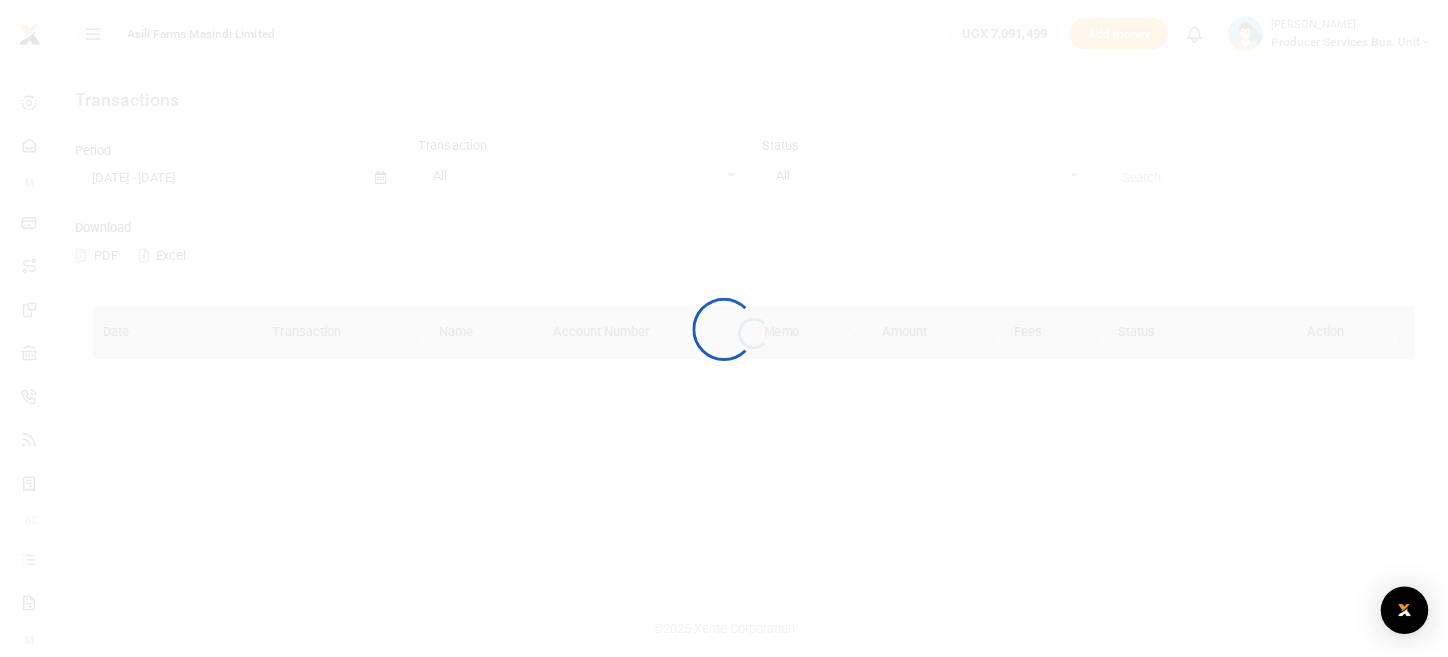 scroll, scrollTop: 0, scrollLeft: 0, axis: both 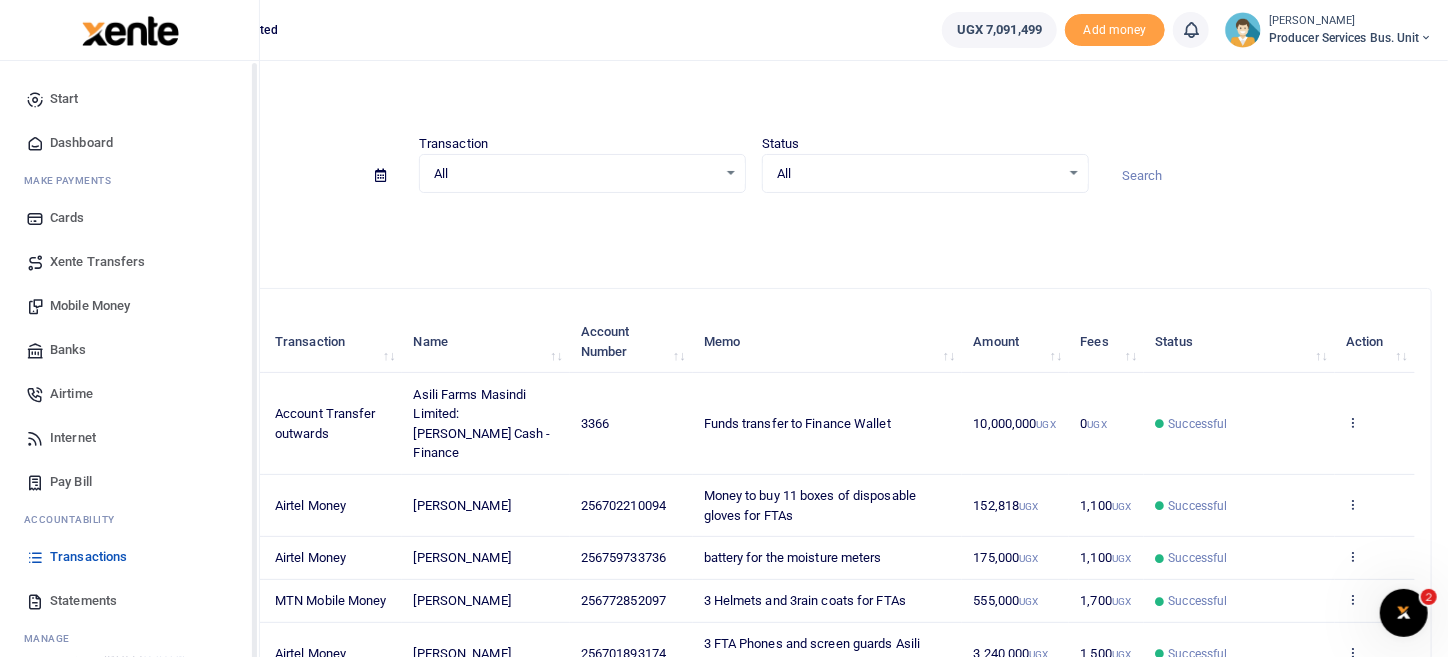 click on "Transactions" at bounding box center [88, 557] 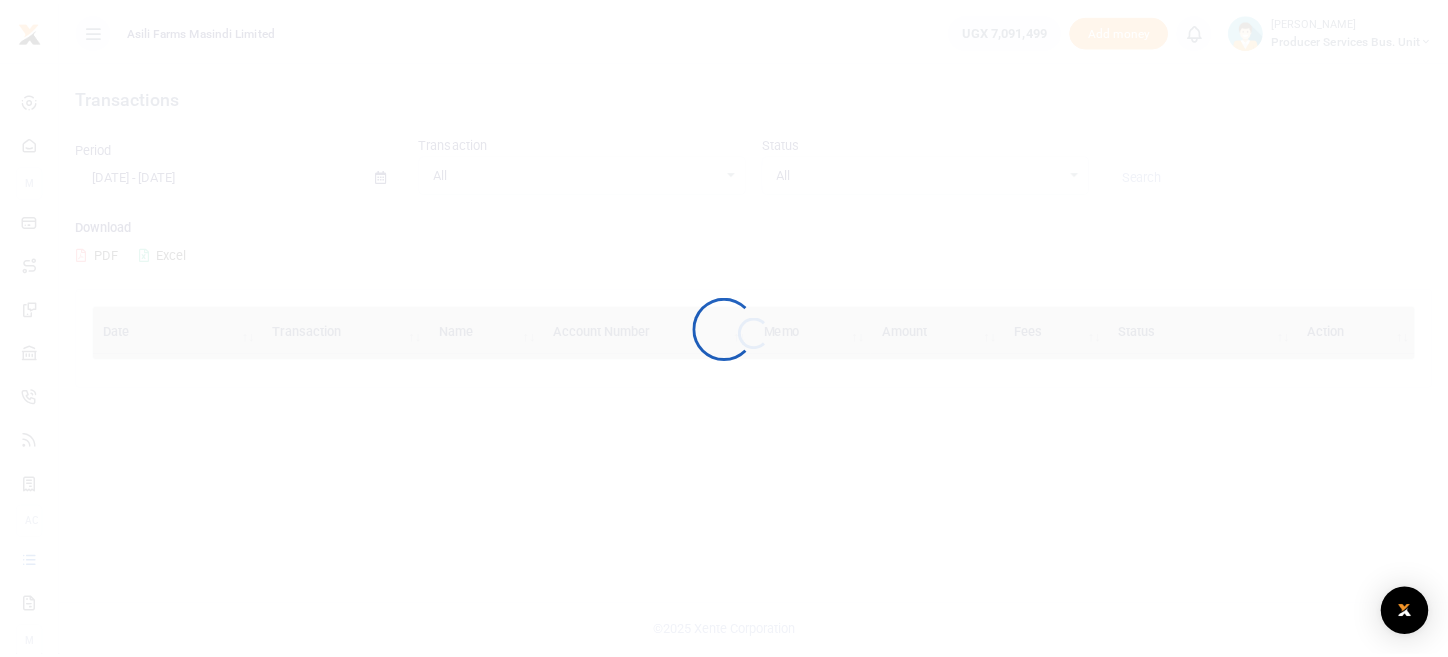 scroll, scrollTop: 0, scrollLeft: 0, axis: both 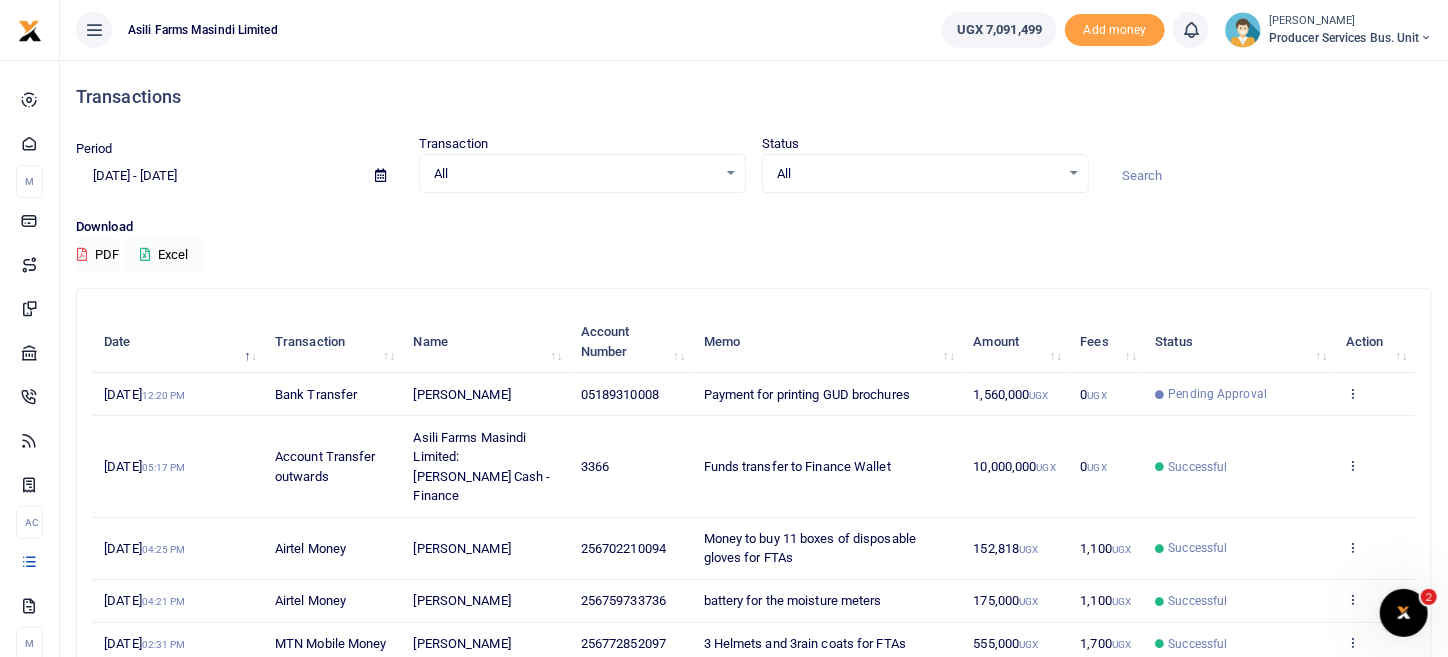 click on "Pending Approval" at bounding box center (1239, 394) 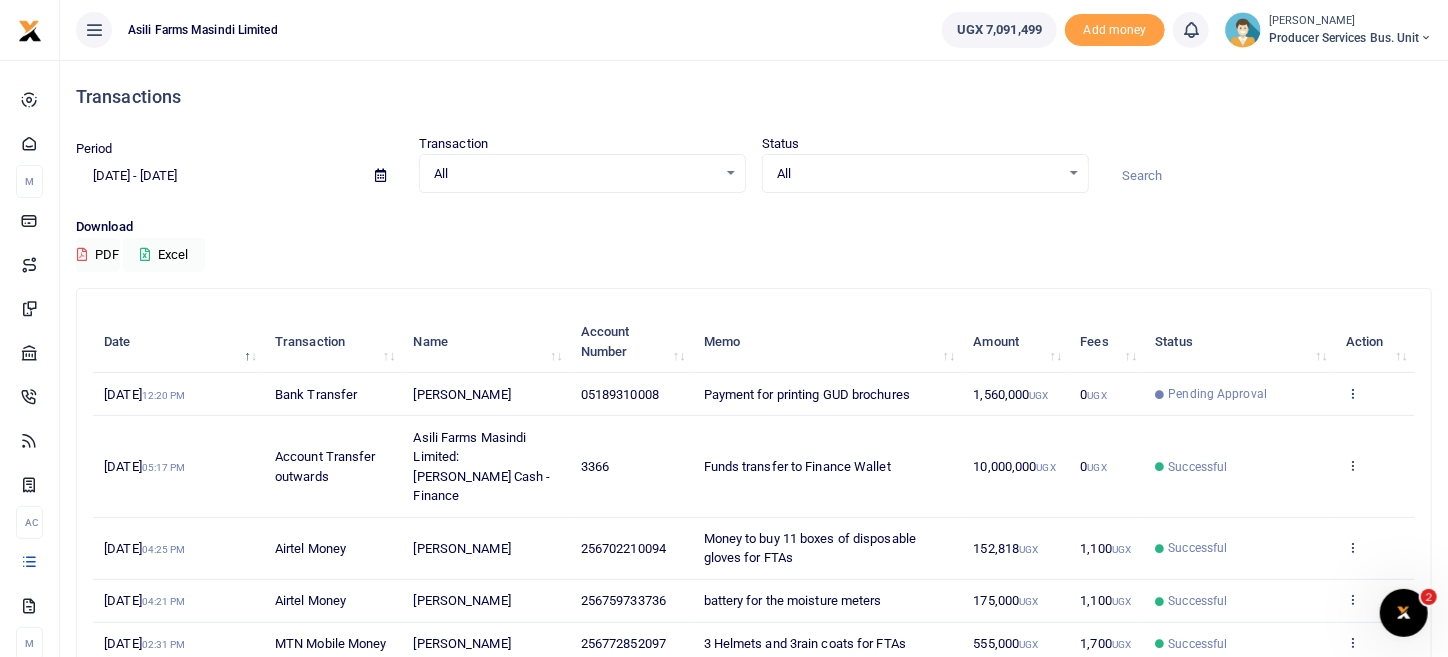 click at bounding box center [1352, 393] 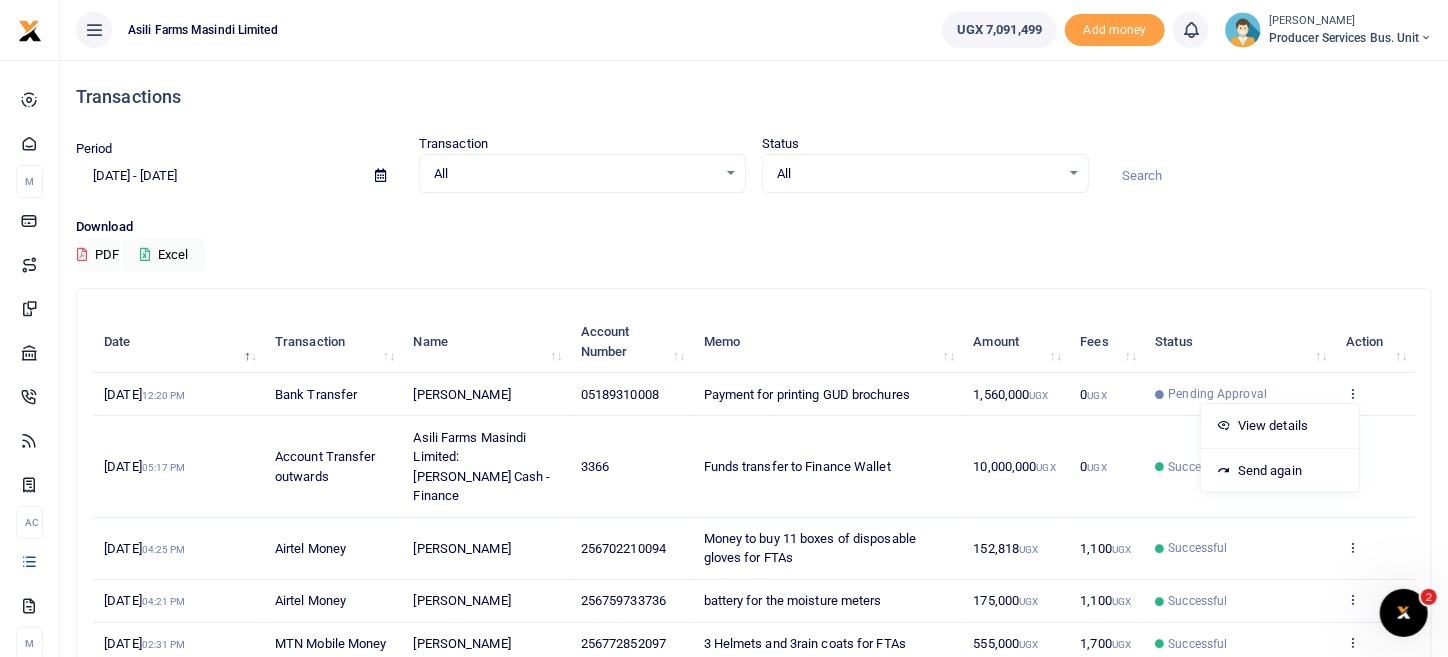 click on "View details
Send again" at bounding box center [1280, 448] 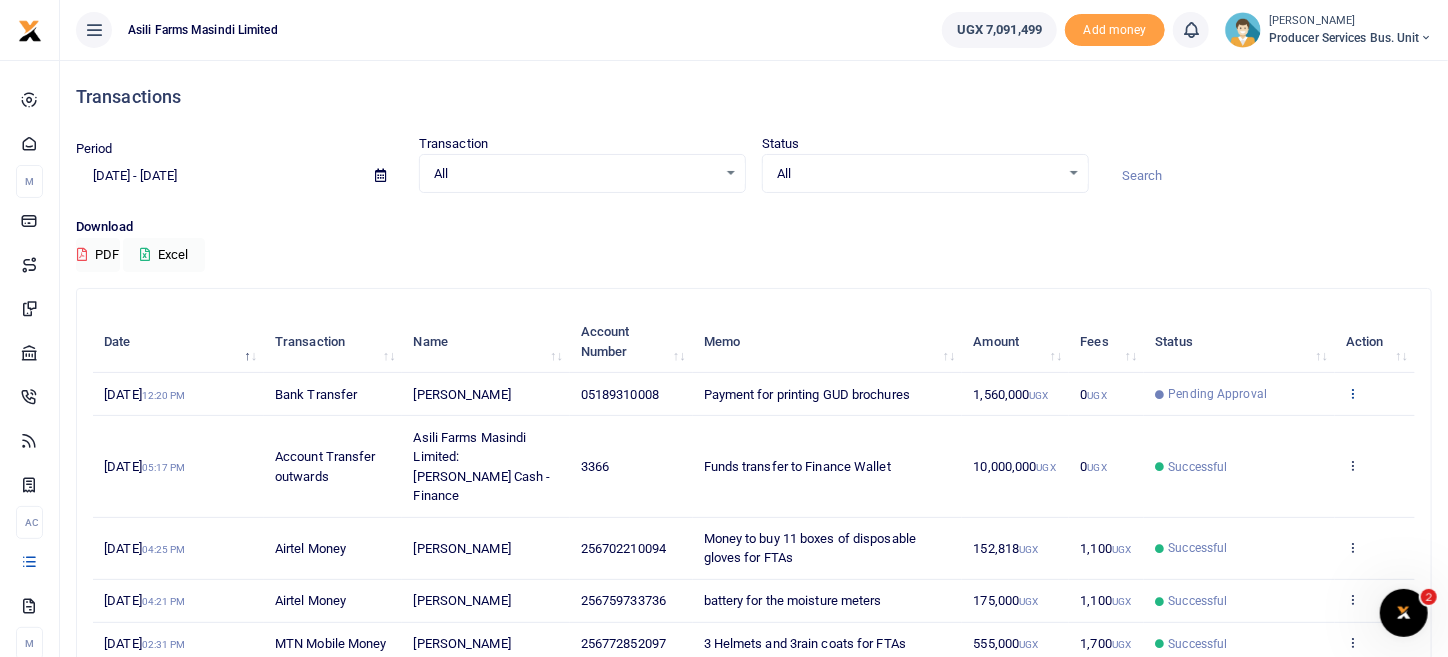 click at bounding box center (1352, 393) 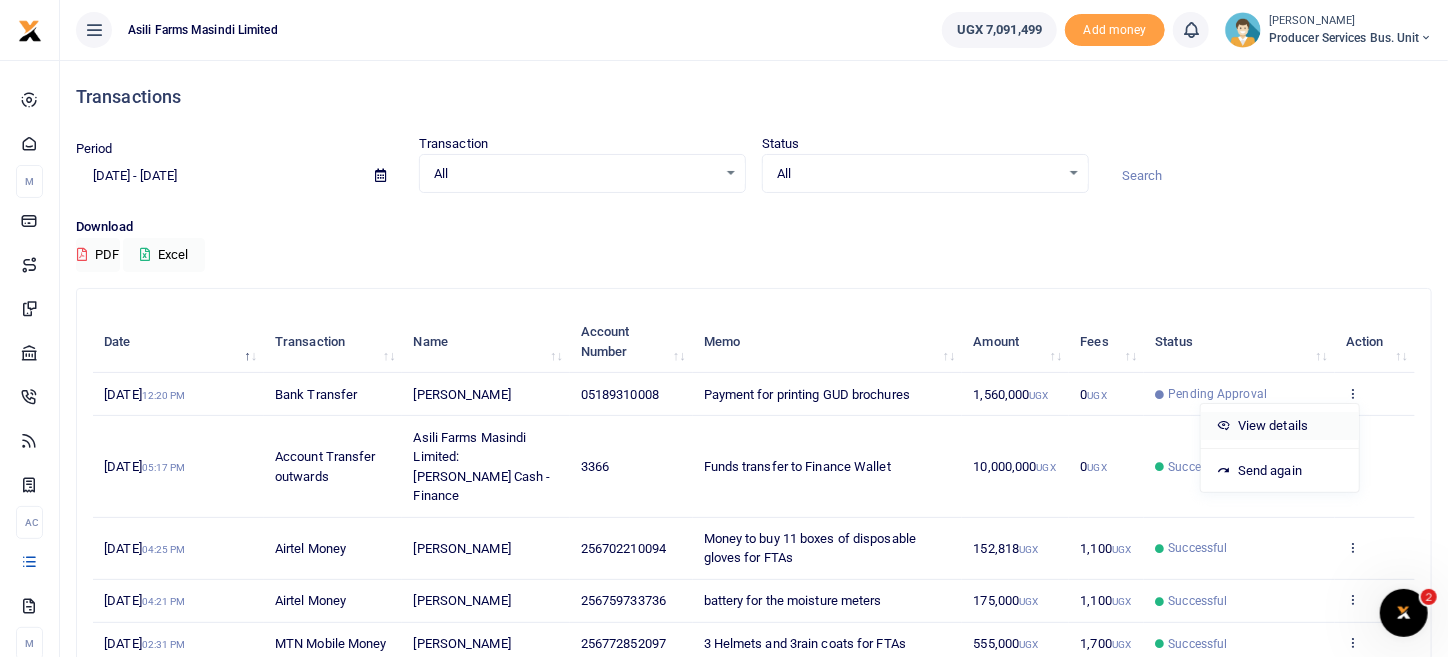 click on "View details" at bounding box center (1280, 426) 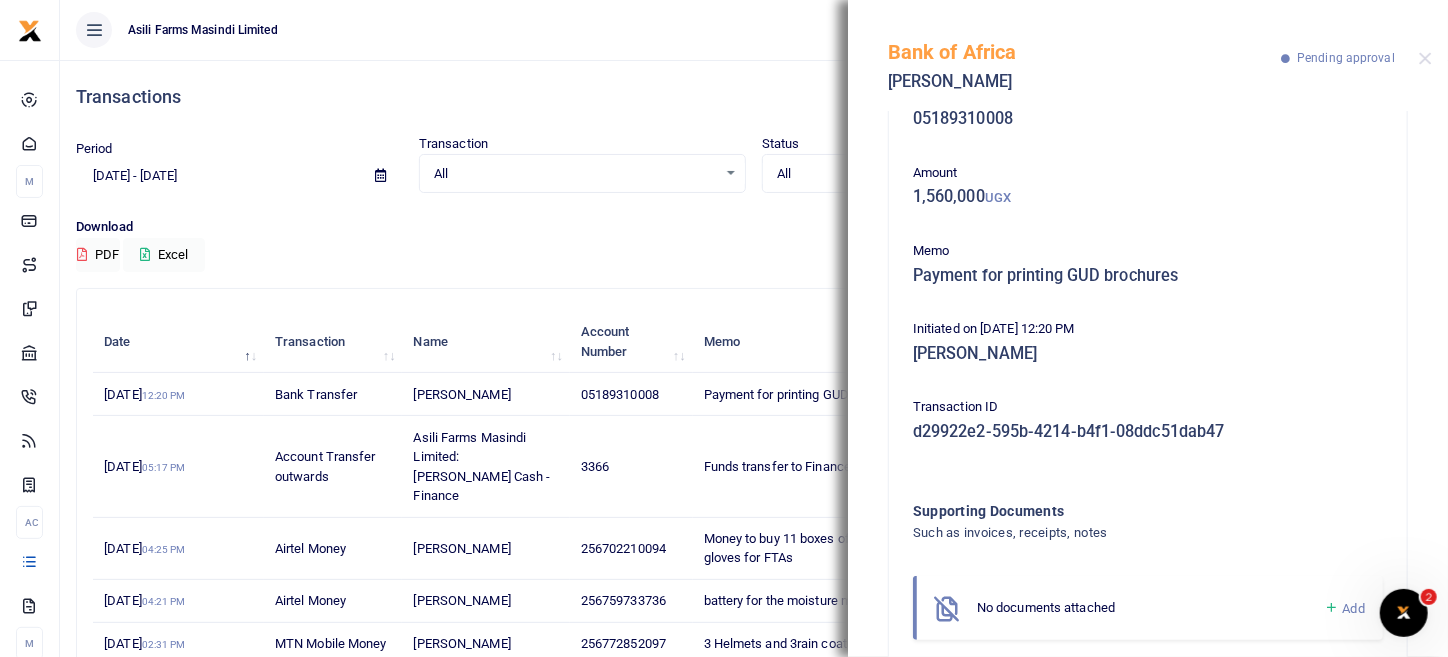 scroll, scrollTop: 102, scrollLeft: 0, axis: vertical 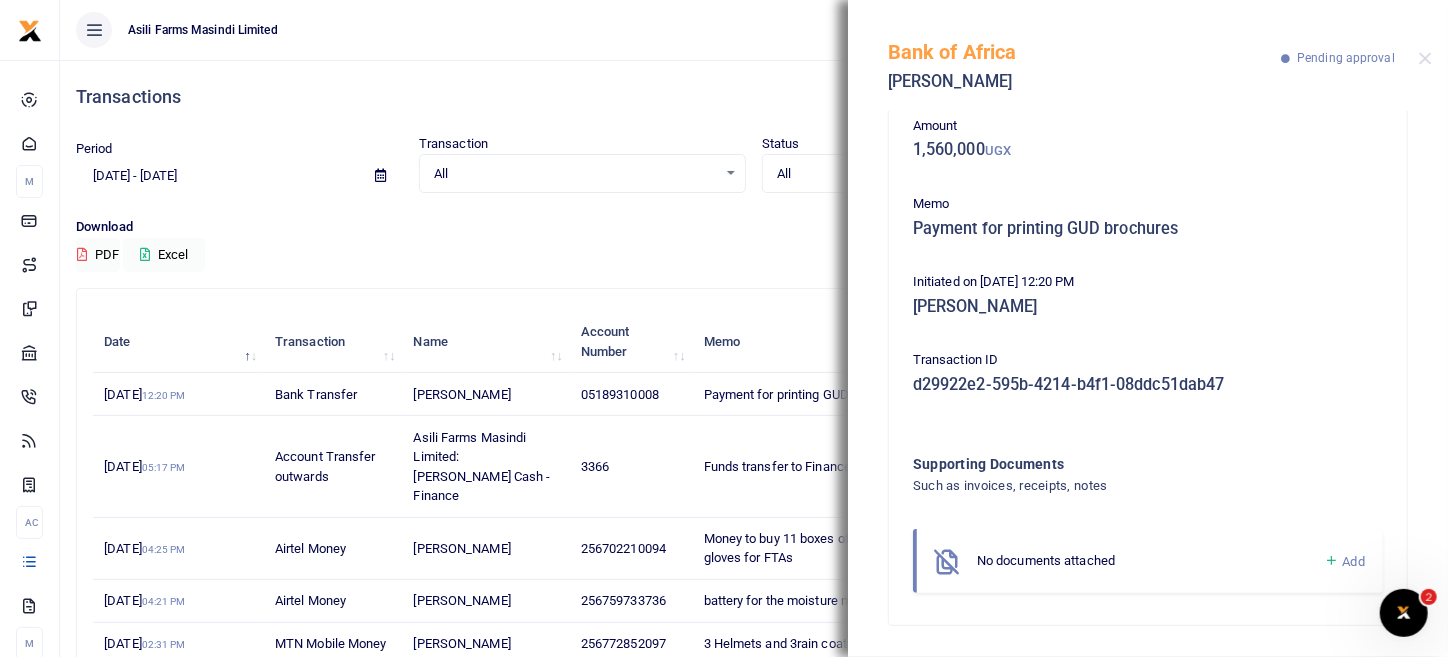 click on "Add" at bounding box center (1354, 561) 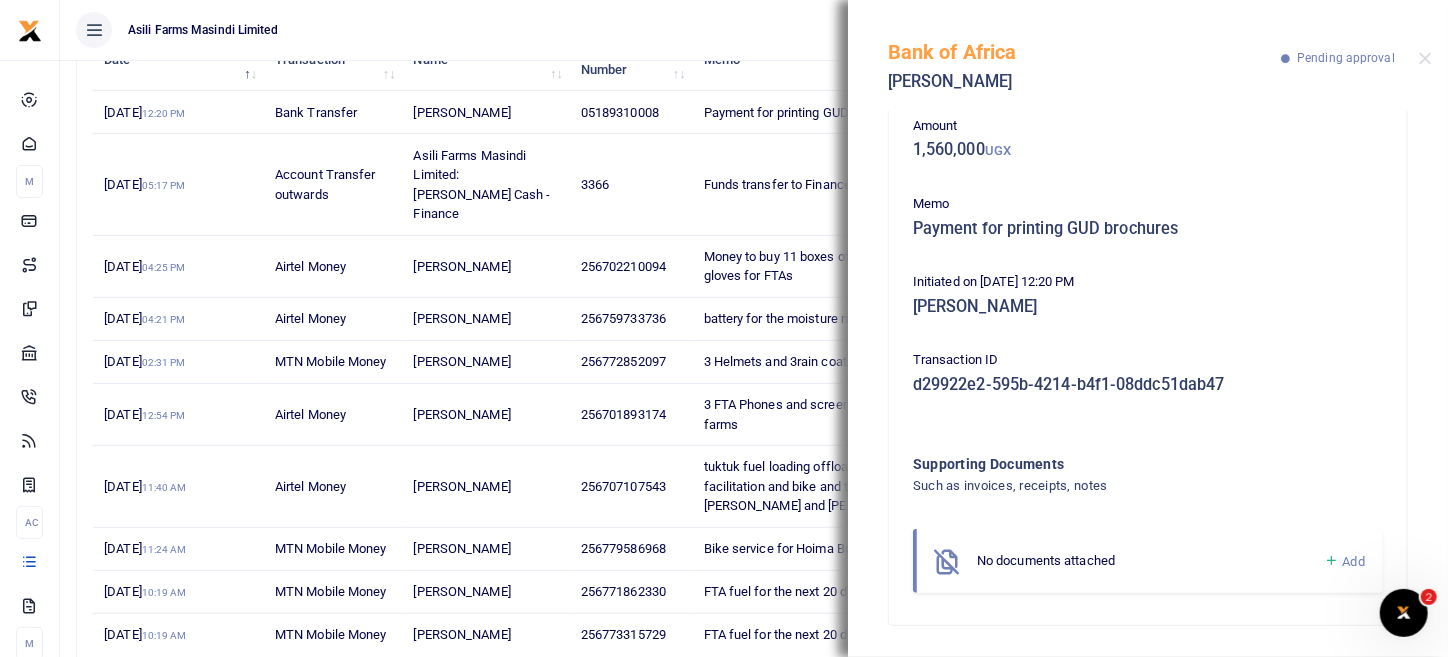 scroll, scrollTop: 394, scrollLeft: 0, axis: vertical 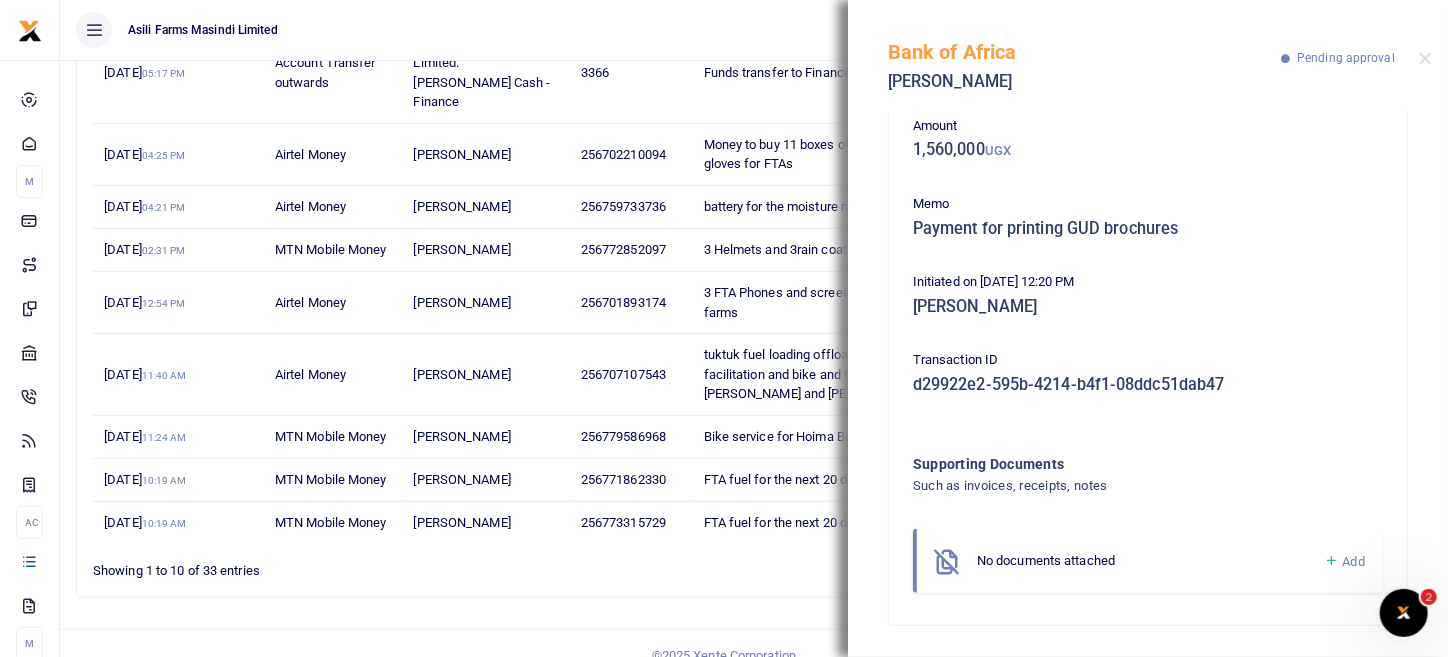 click on "Add" at bounding box center (1354, 561) 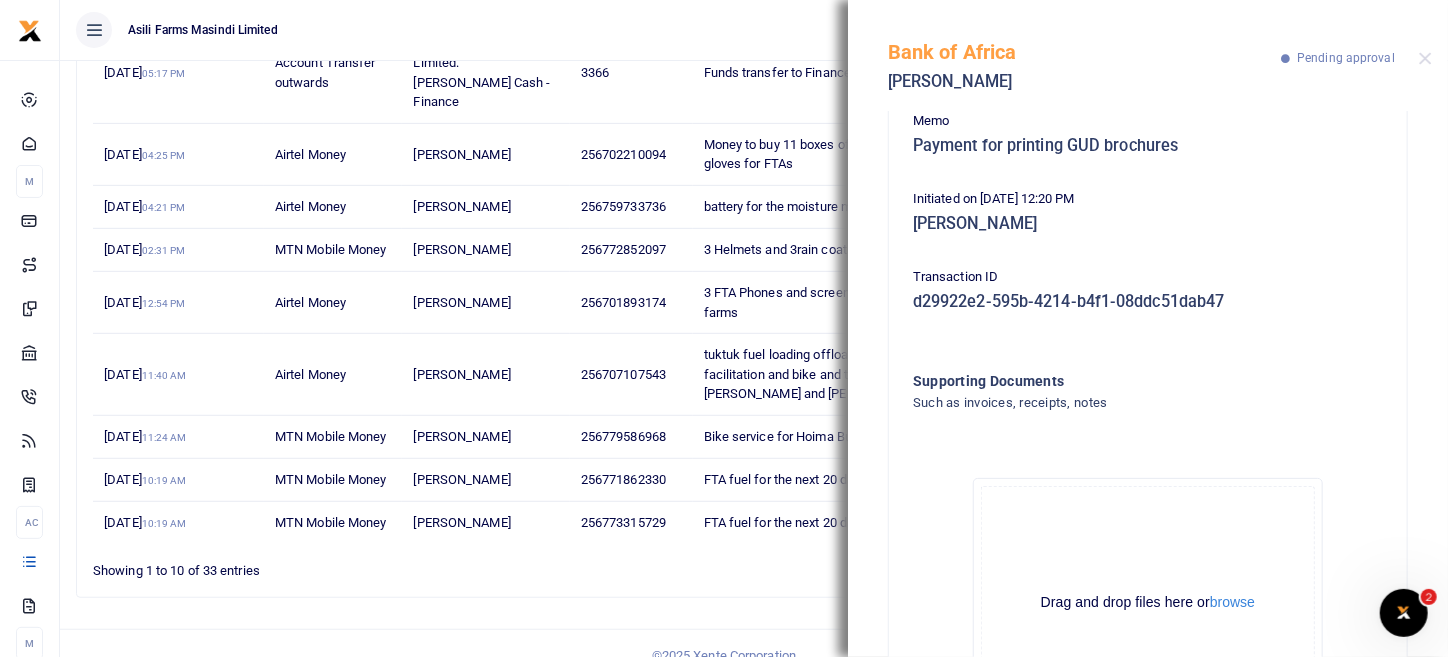 scroll, scrollTop: 327, scrollLeft: 0, axis: vertical 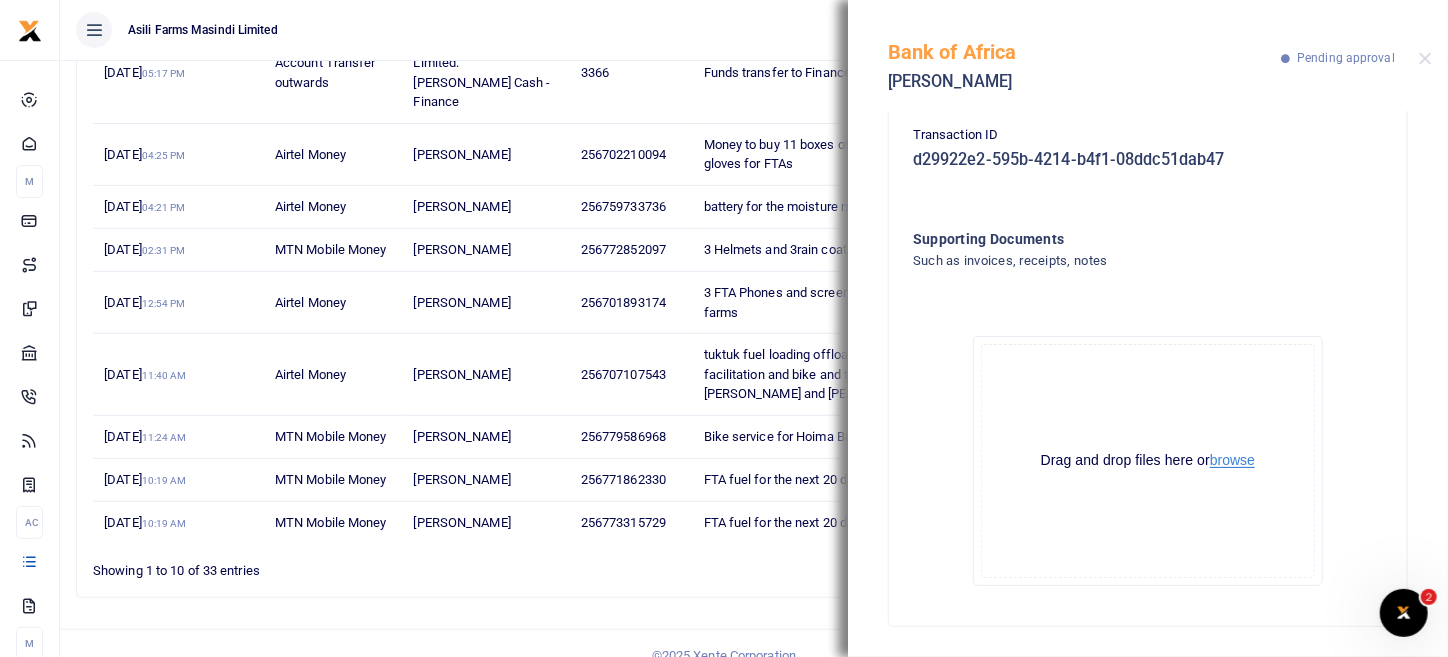 click on "browse" at bounding box center (1232, 460) 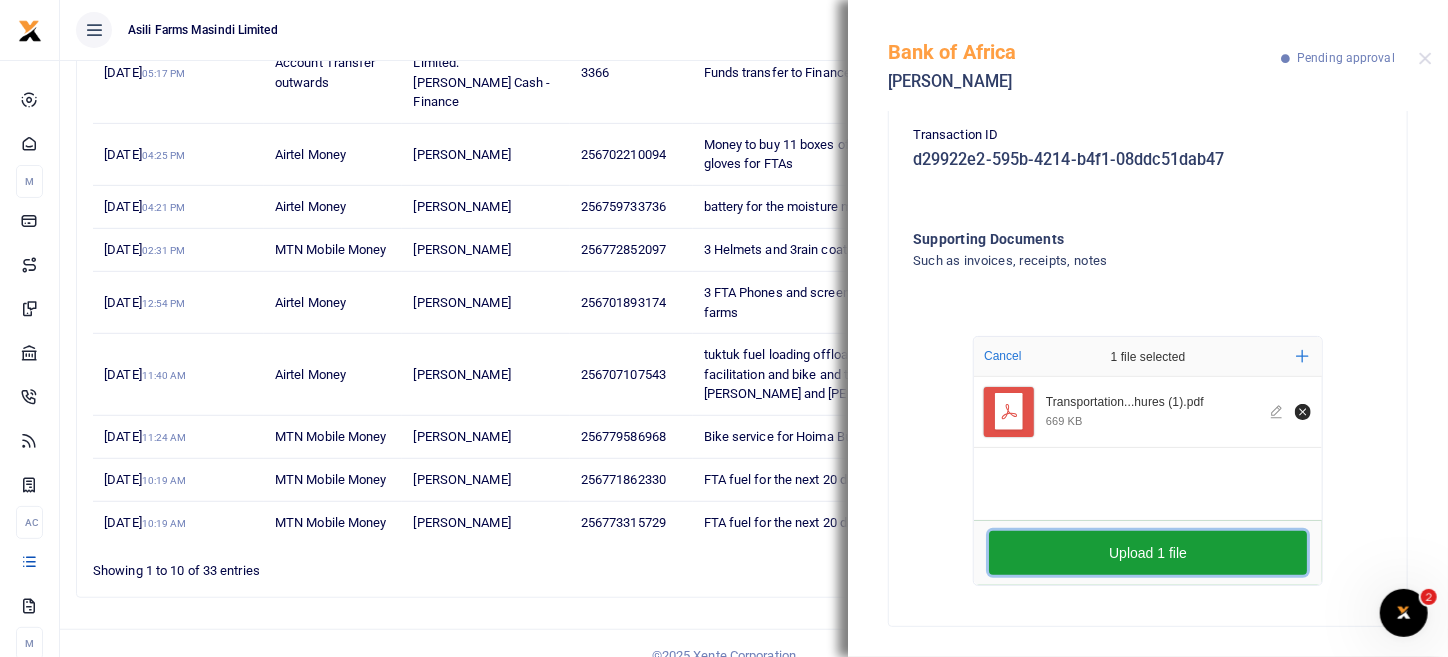click on "Upload 1 file" at bounding box center [1148, 553] 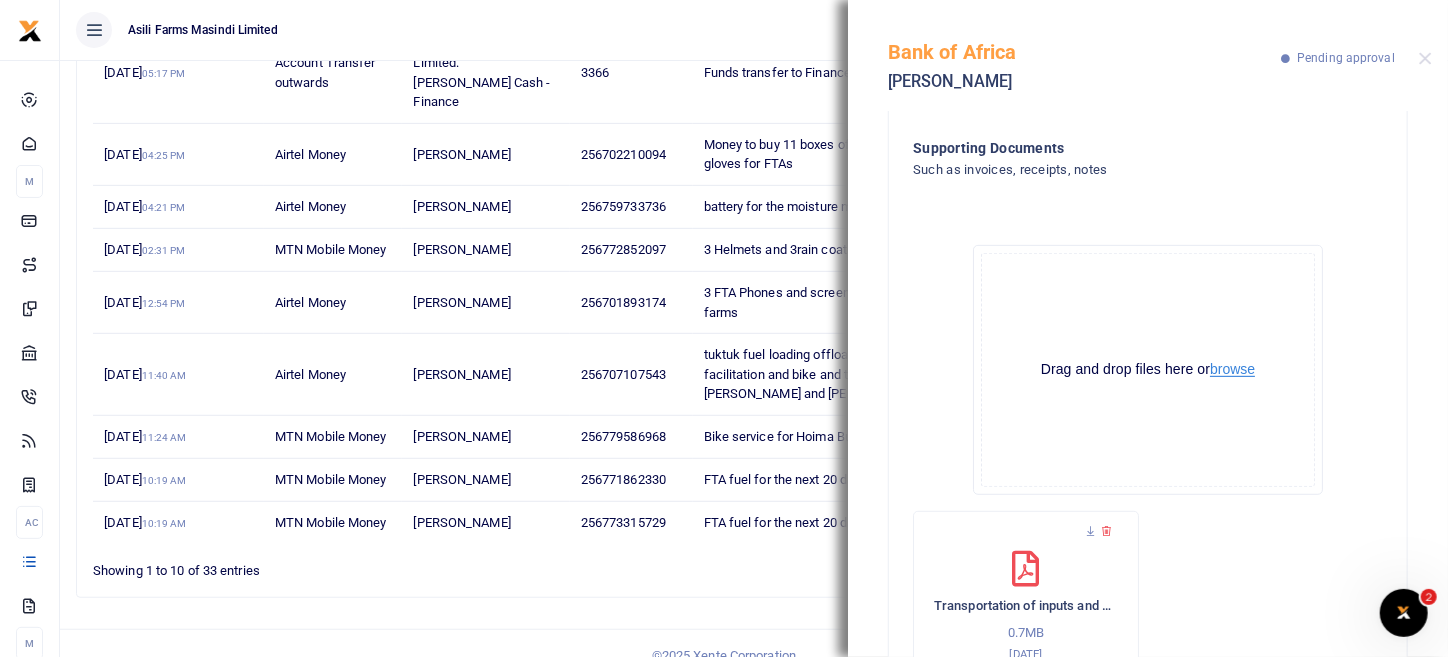 scroll, scrollTop: 518, scrollLeft: 0, axis: vertical 